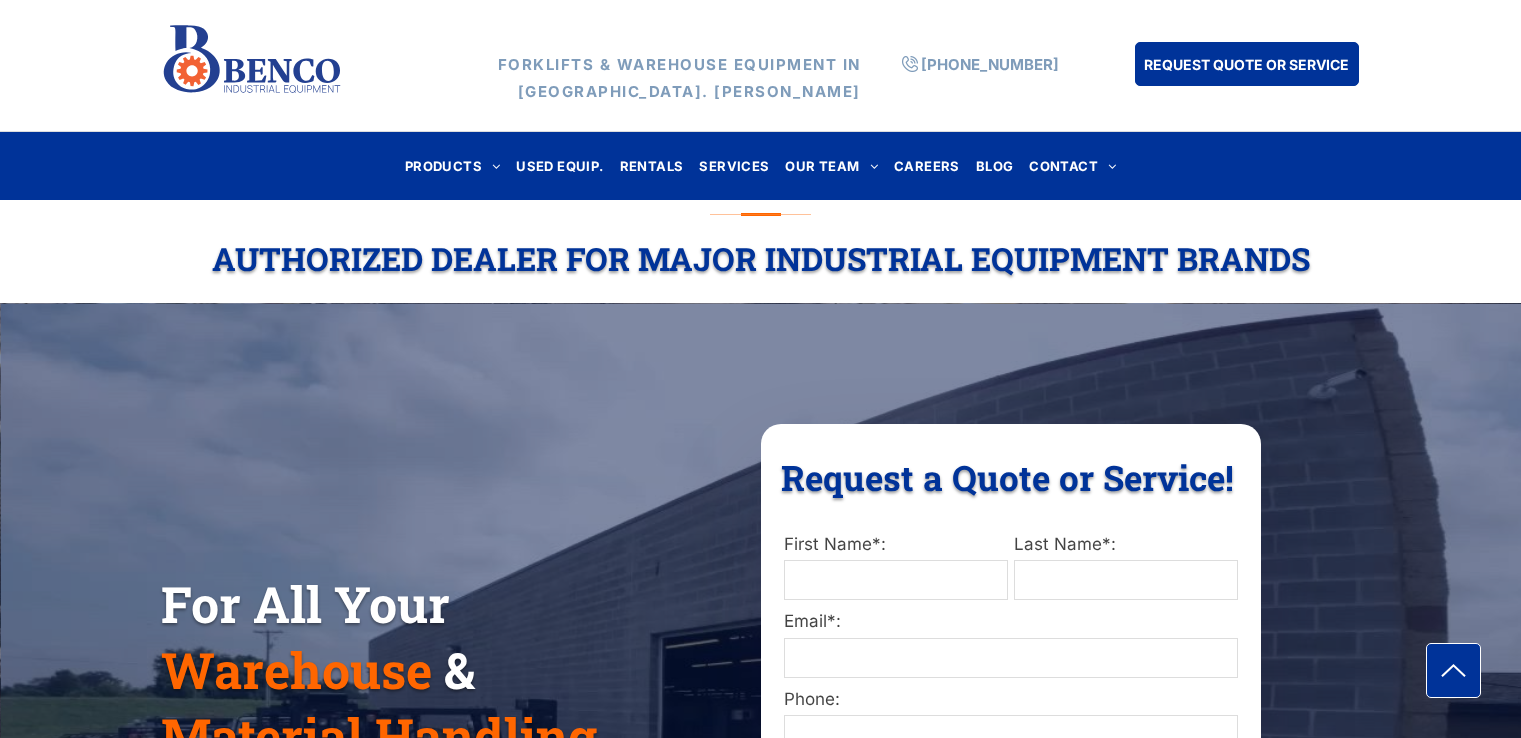 scroll, scrollTop: 0, scrollLeft: 0, axis: both 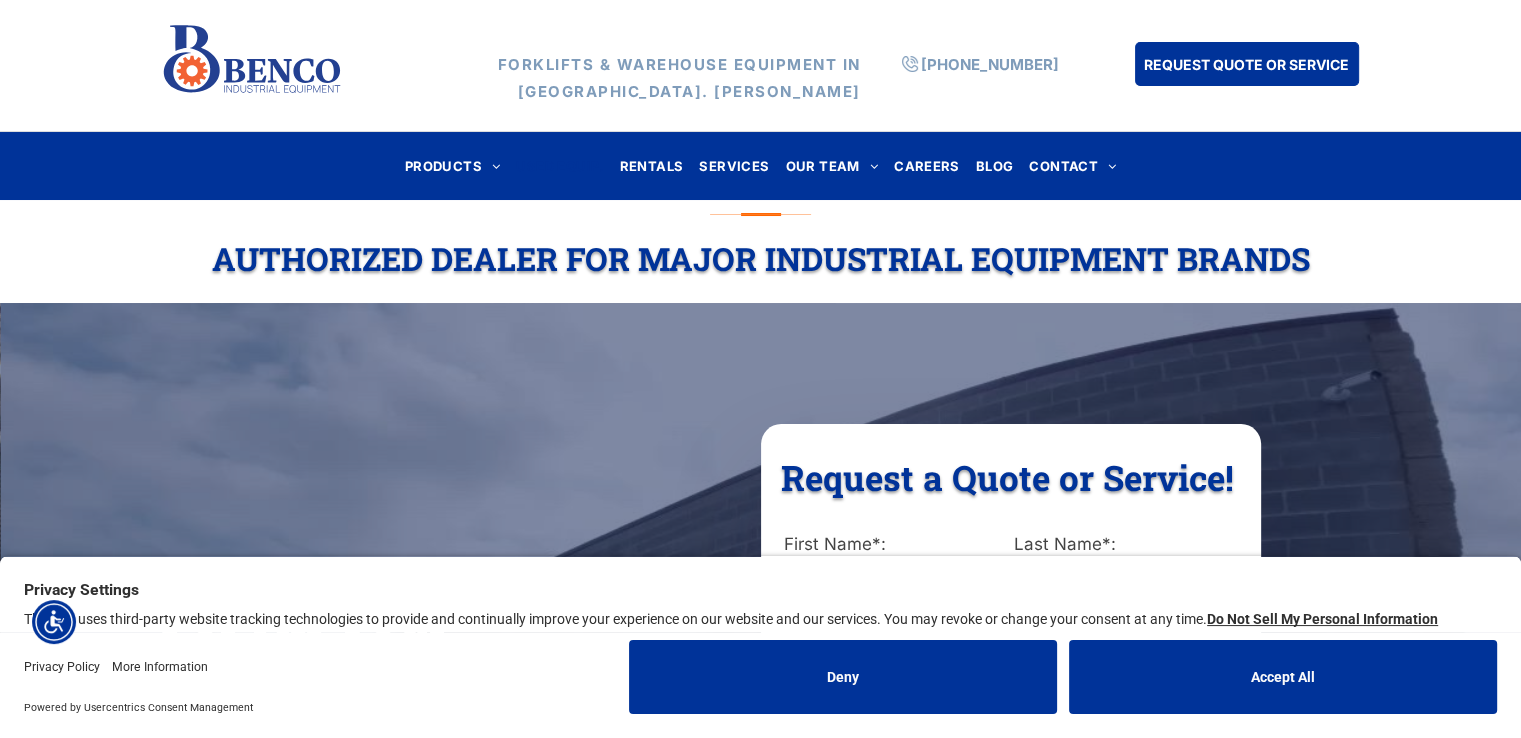 click on "USED EQUIP." at bounding box center [559, 165] 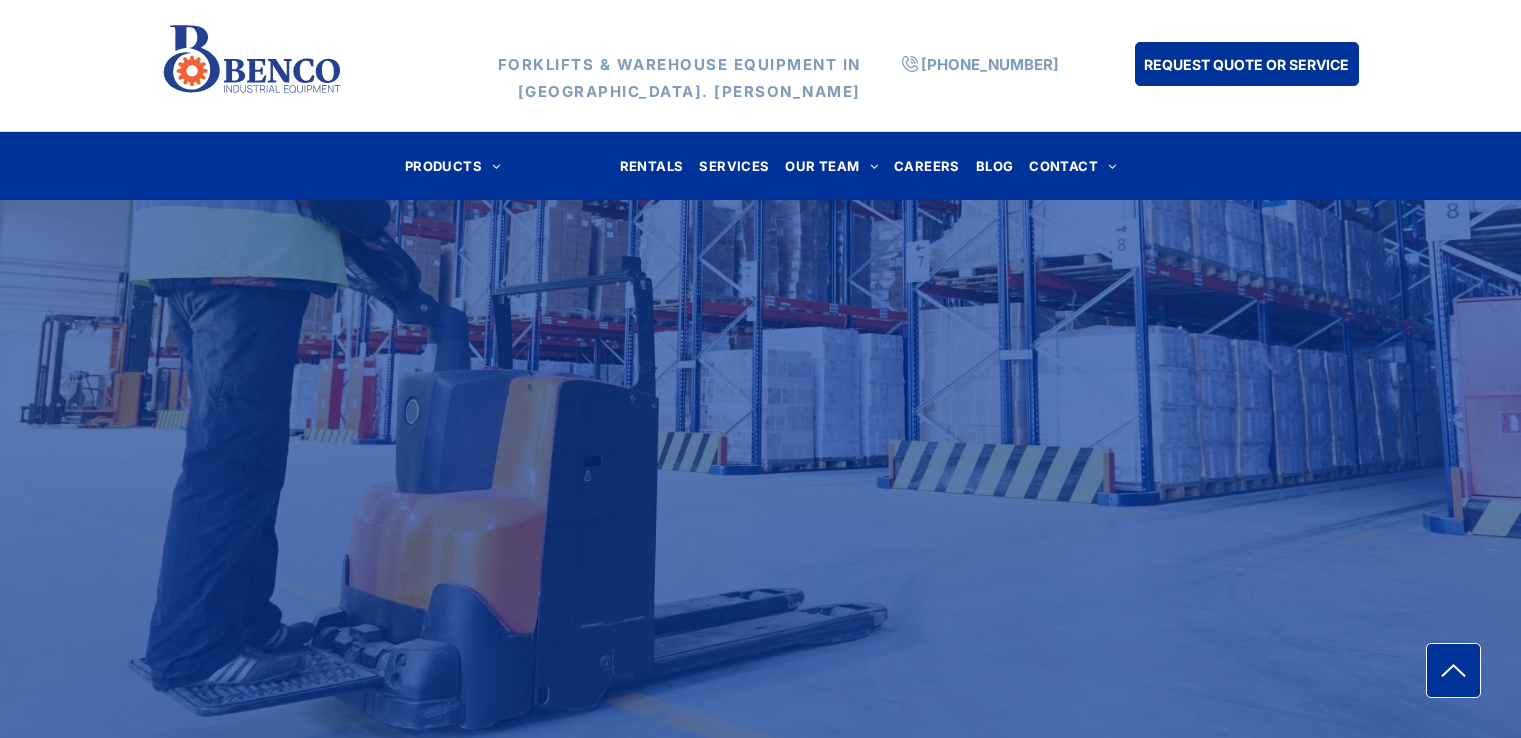 scroll, scrollTop: 0, scrollLeft: 0, axis: both 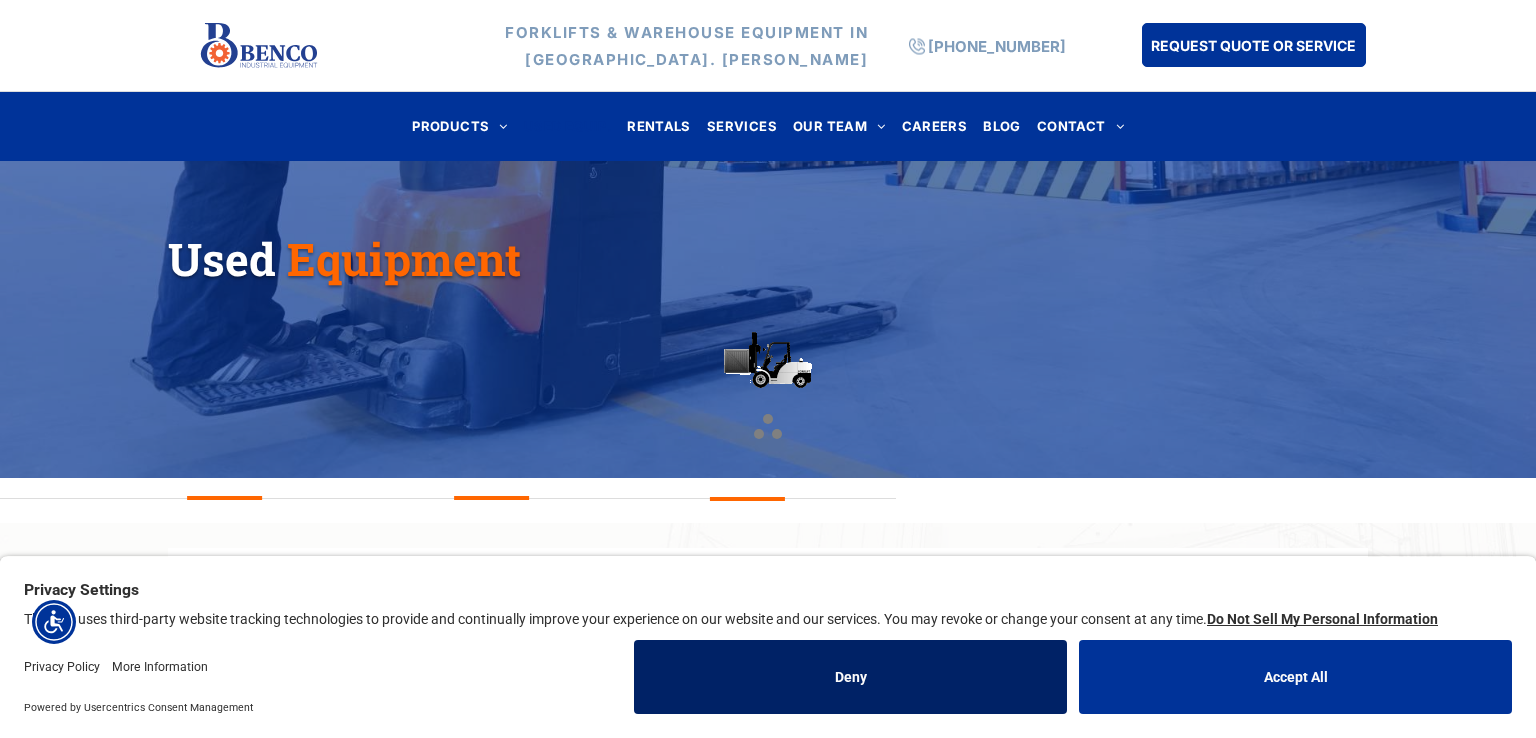 click on "Deny" at bounding box center (850, 677) 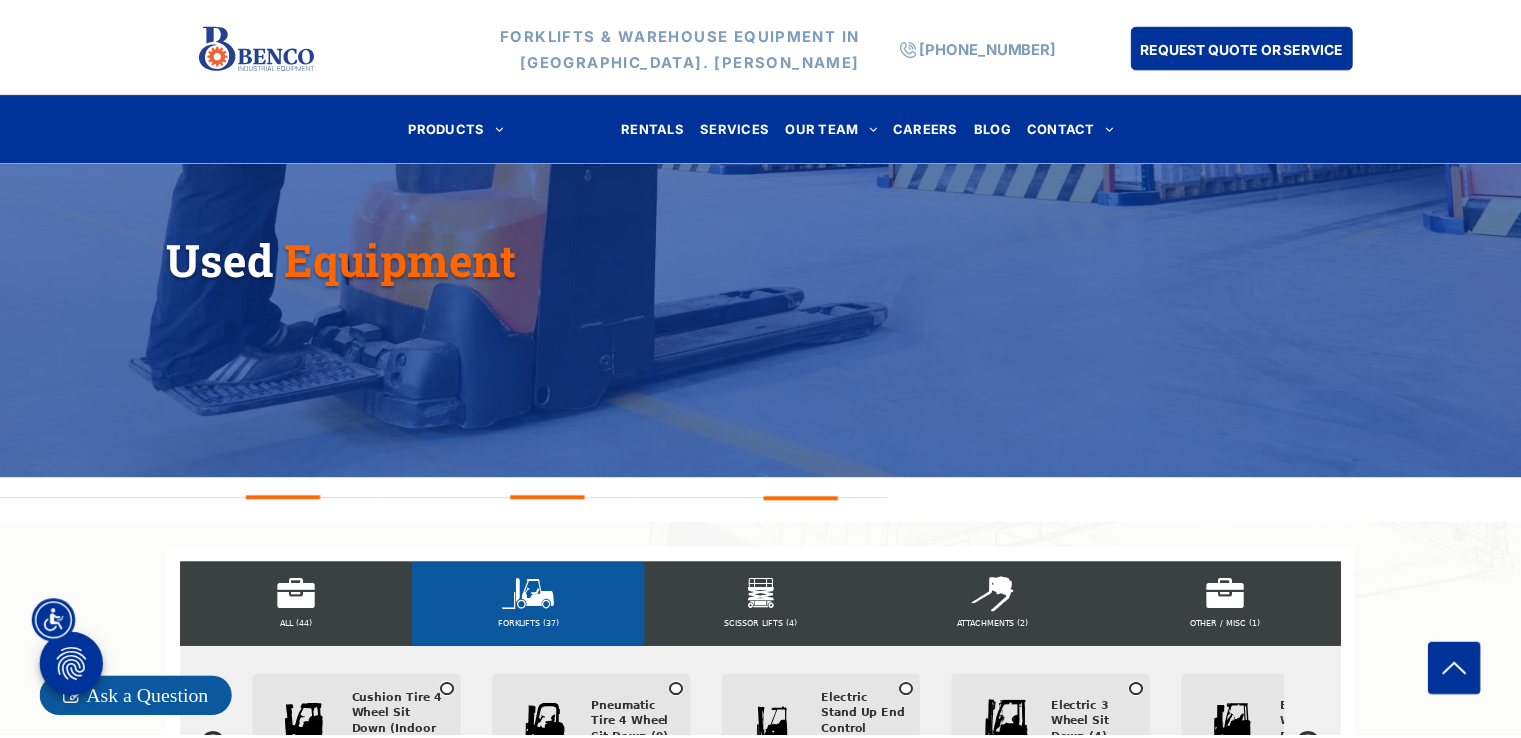 scroll, scrollTop: 600, scrollLeft: 0, axis: vertical 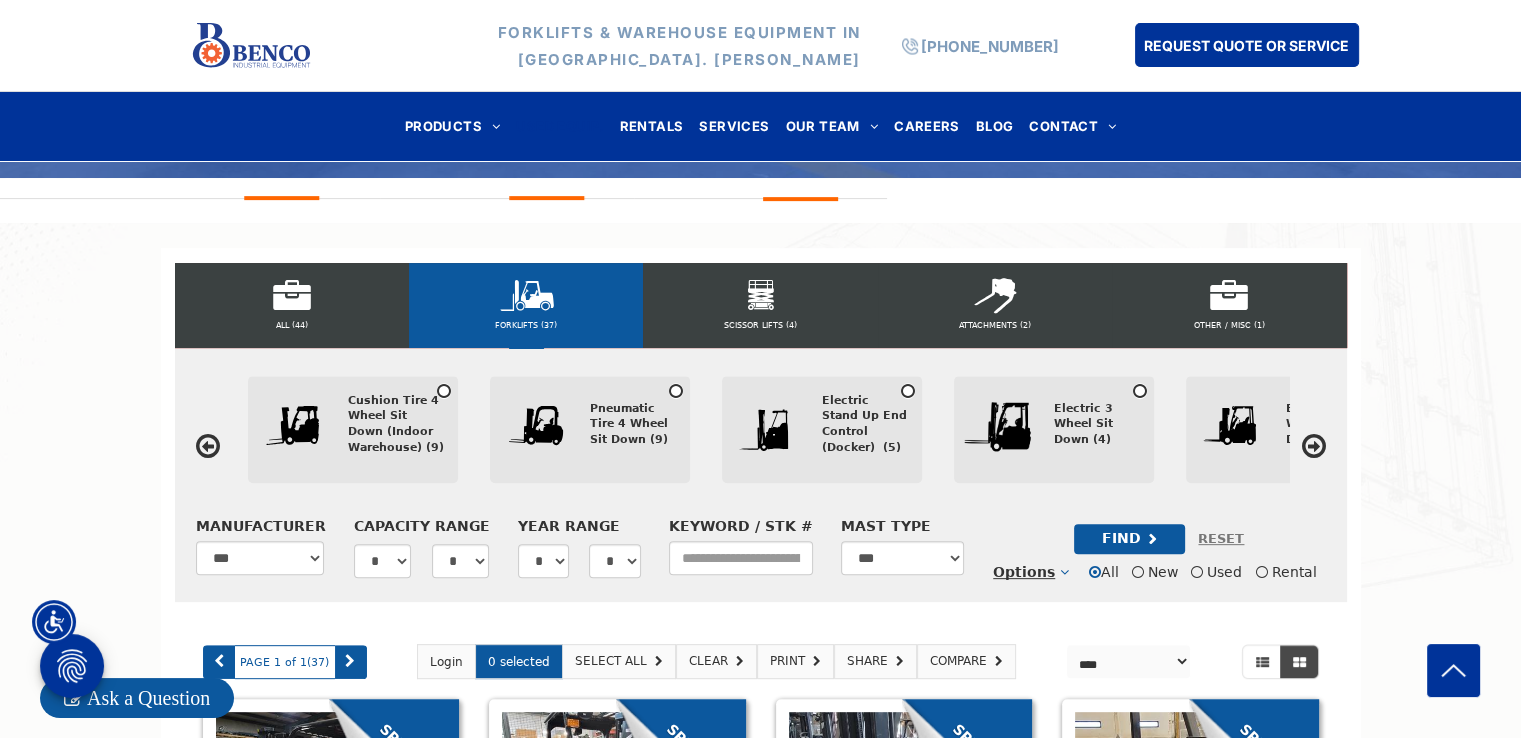 click at bounding box center [1314, 446] 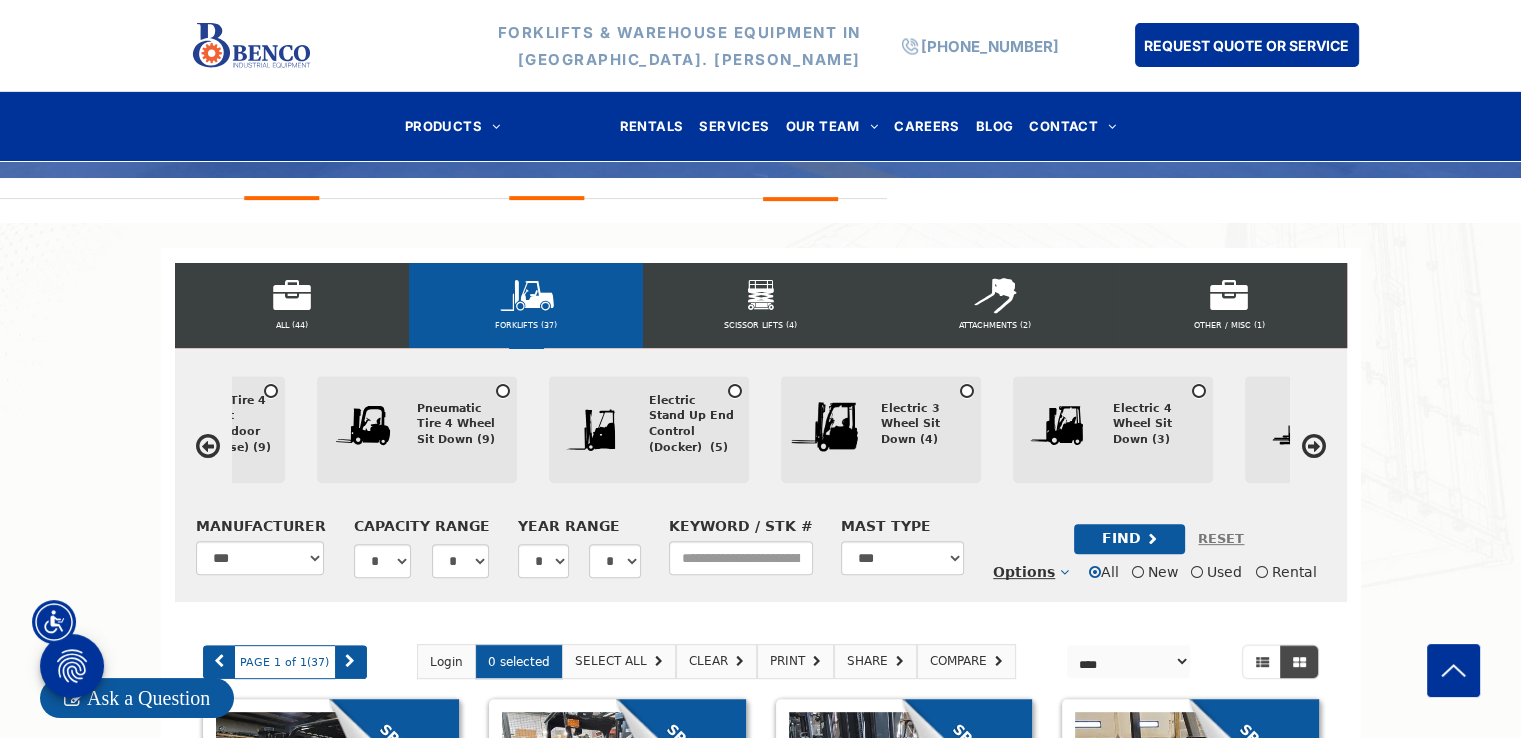 scroll, scrollTop: 0, scrollLeft: 240, axis: horizontal 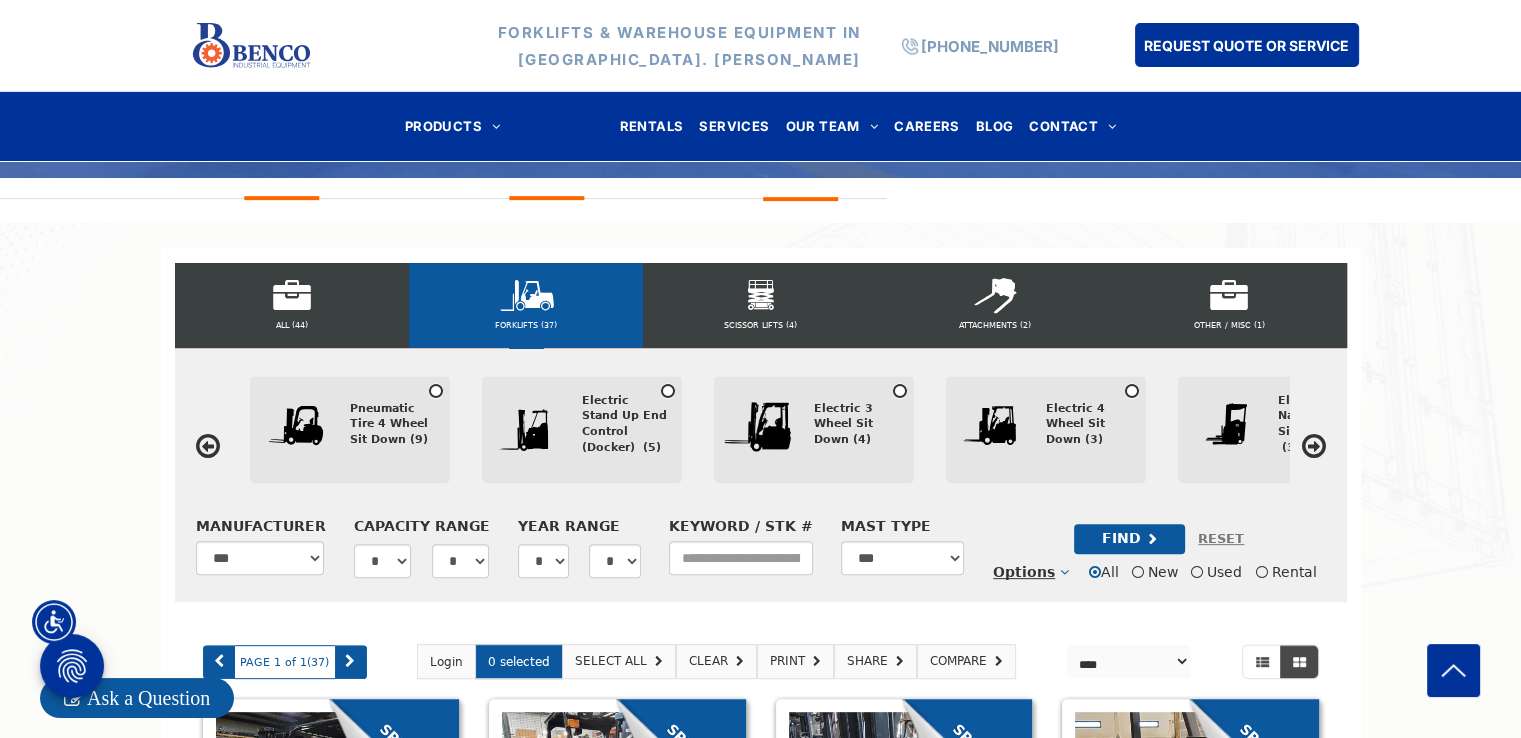 click at bounding box center [1314, 446] 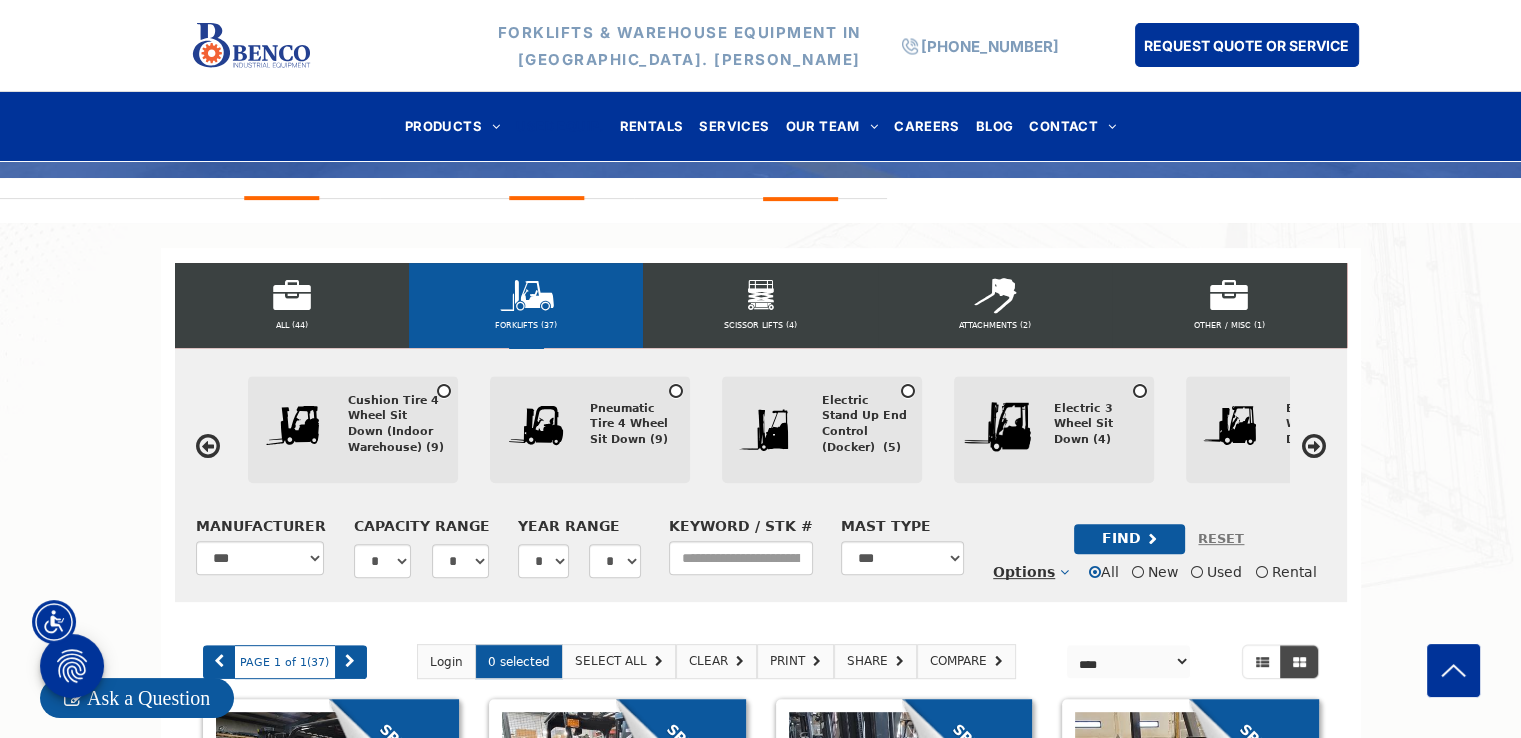click at bounding box center [208, 446] 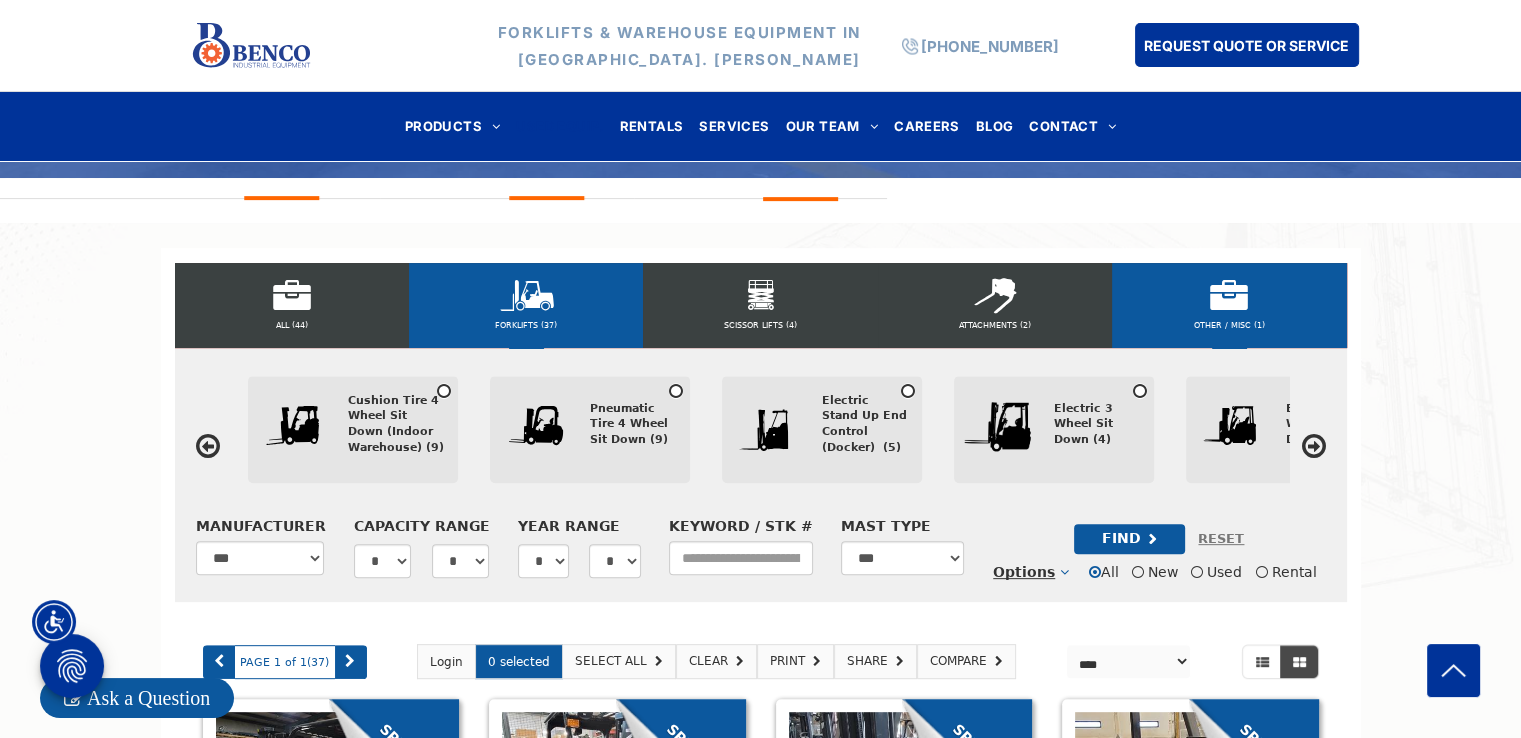 click on "OTHER / MISC (1)" at bounding box center (1229, 305) 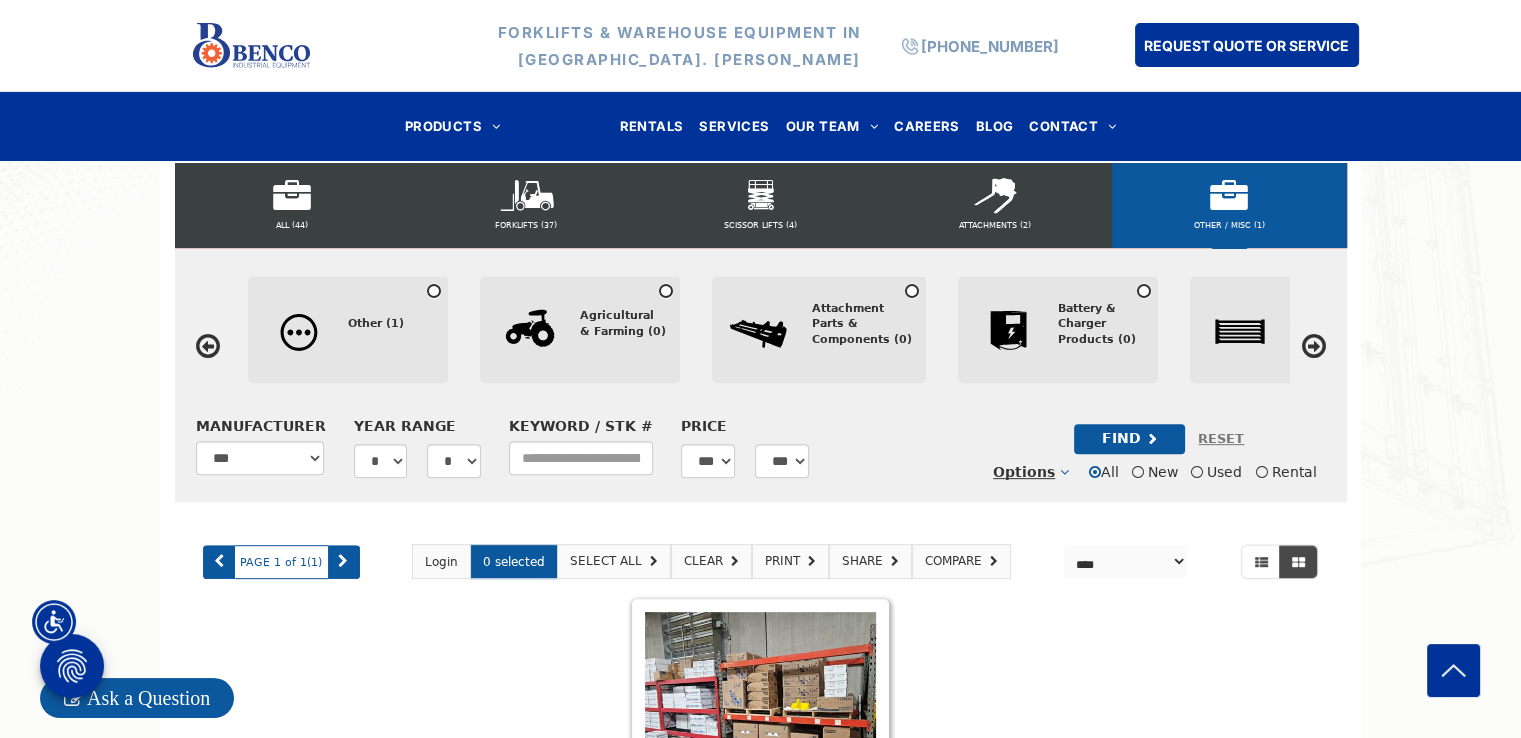 scroll, scrollTop: 600, scrollLeft: 0, axis: vertical 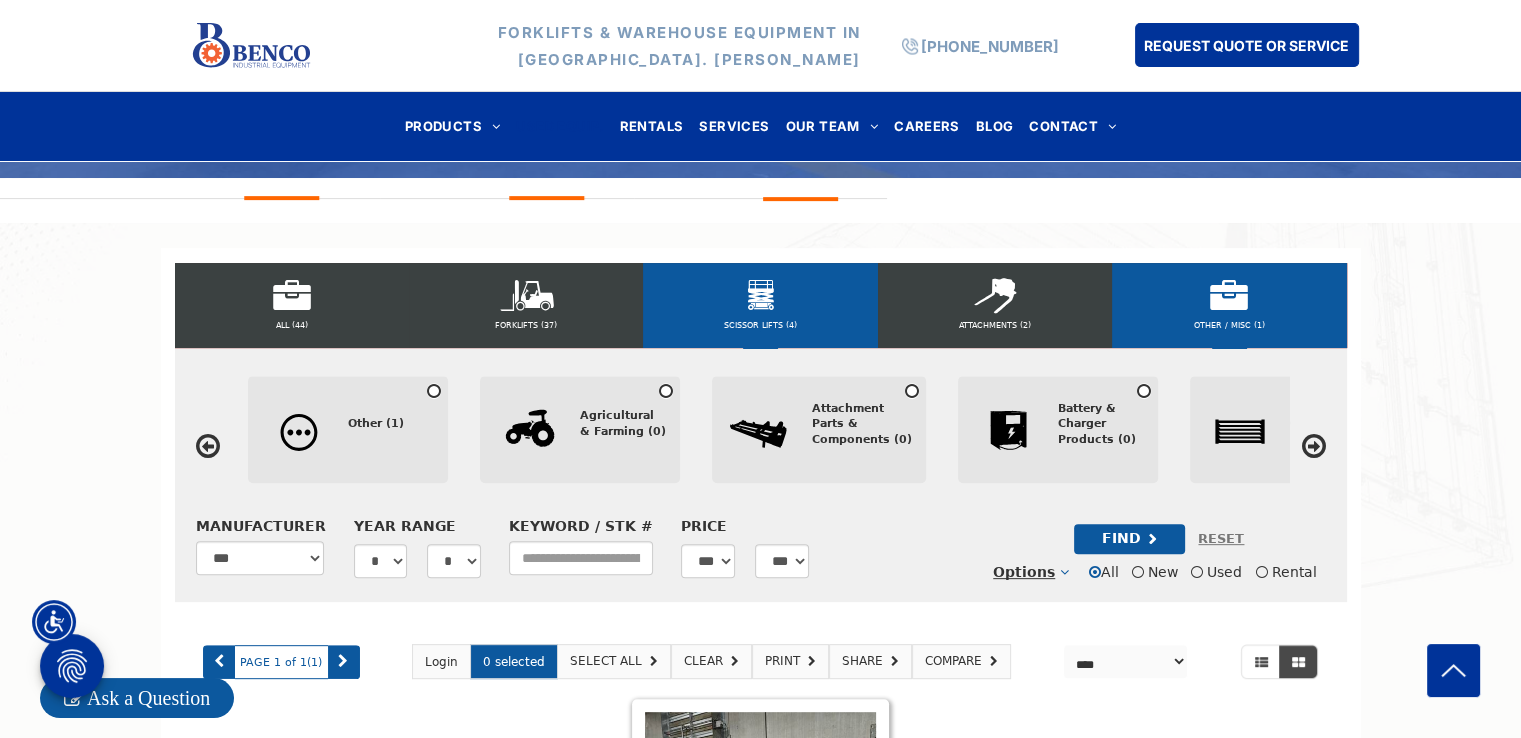 click on "SCISSOR LIFTS (4)" at bounding box center (760, 305) 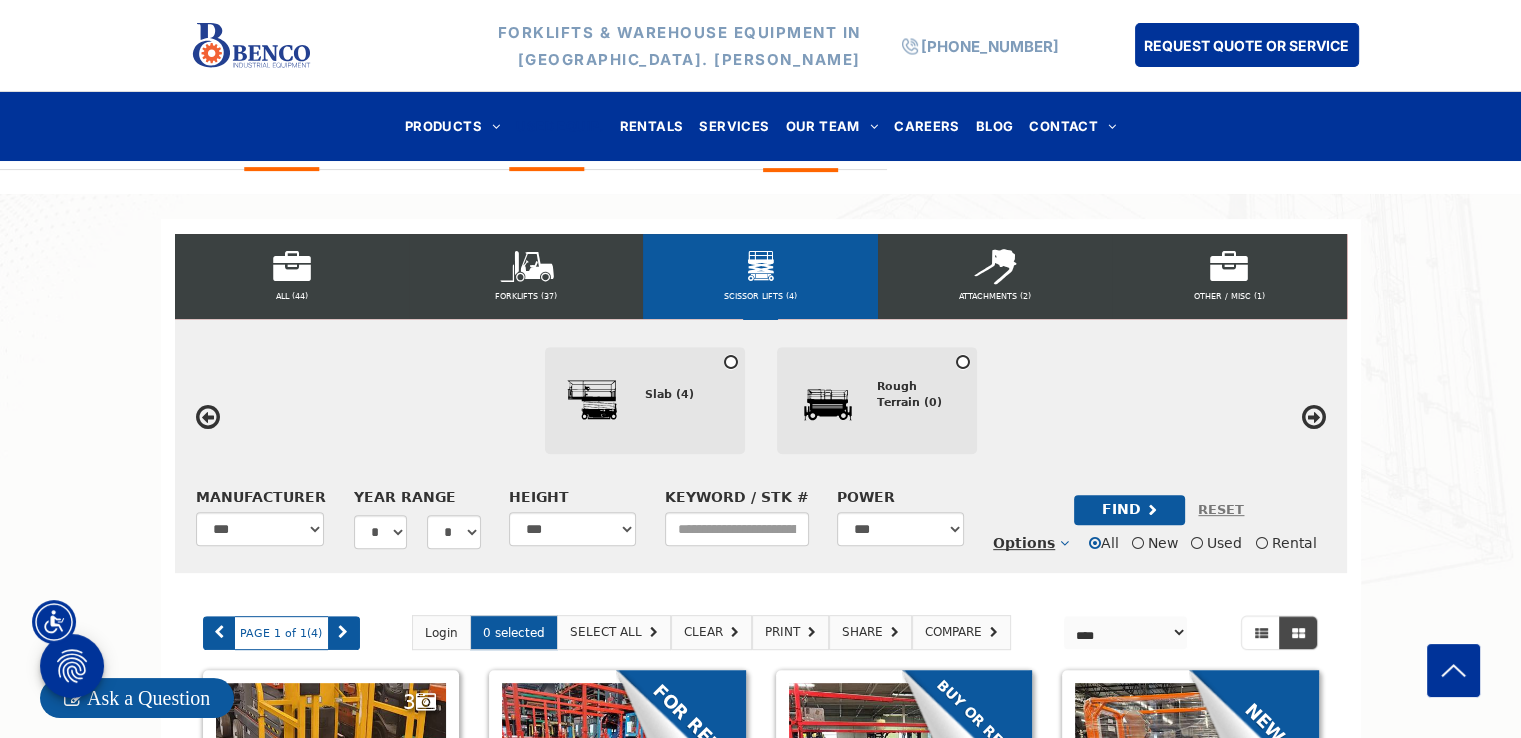scroll, scrollTop: 600, scrollLeft: 0, axis: vertical 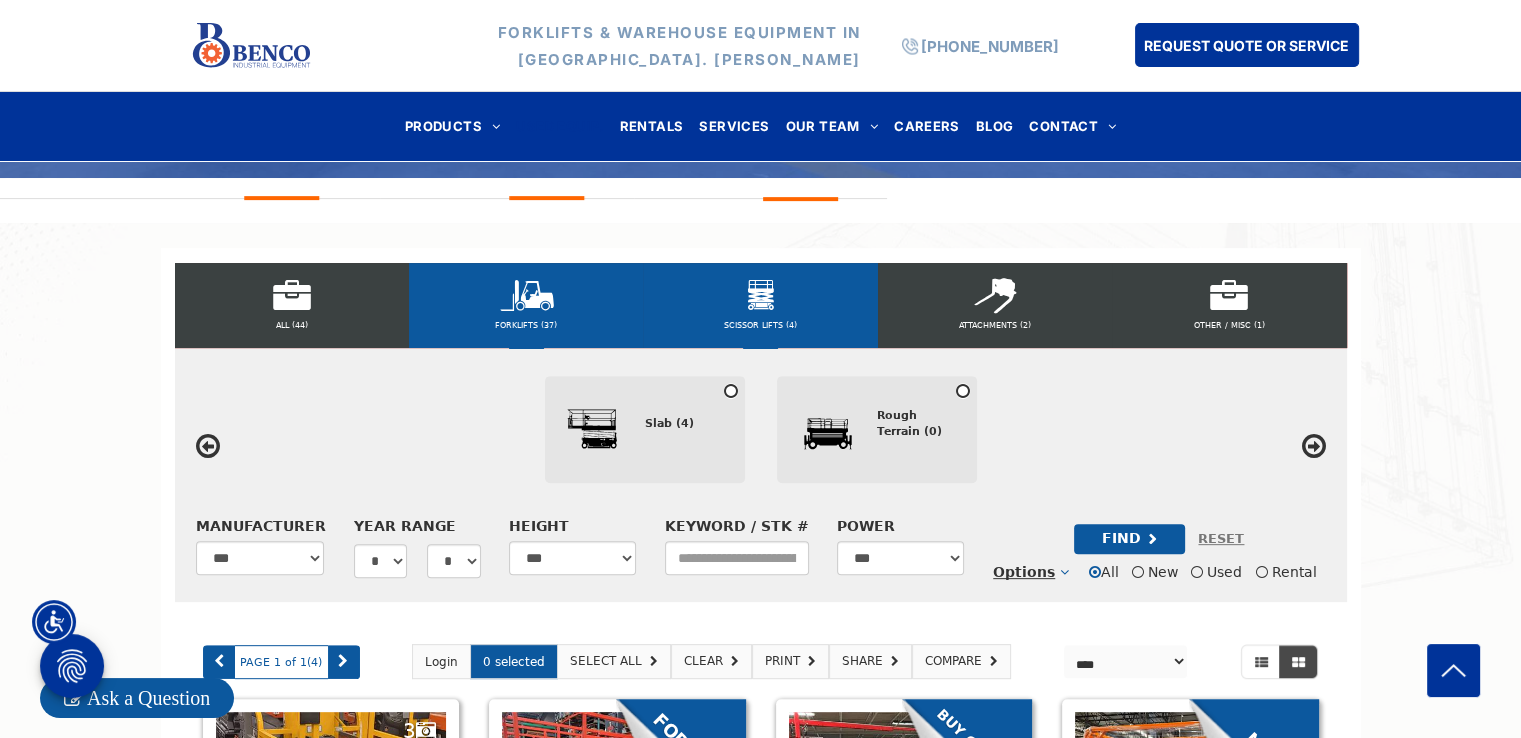 click on "FORKLIFTS (37)" at bounding box center (526, 305) 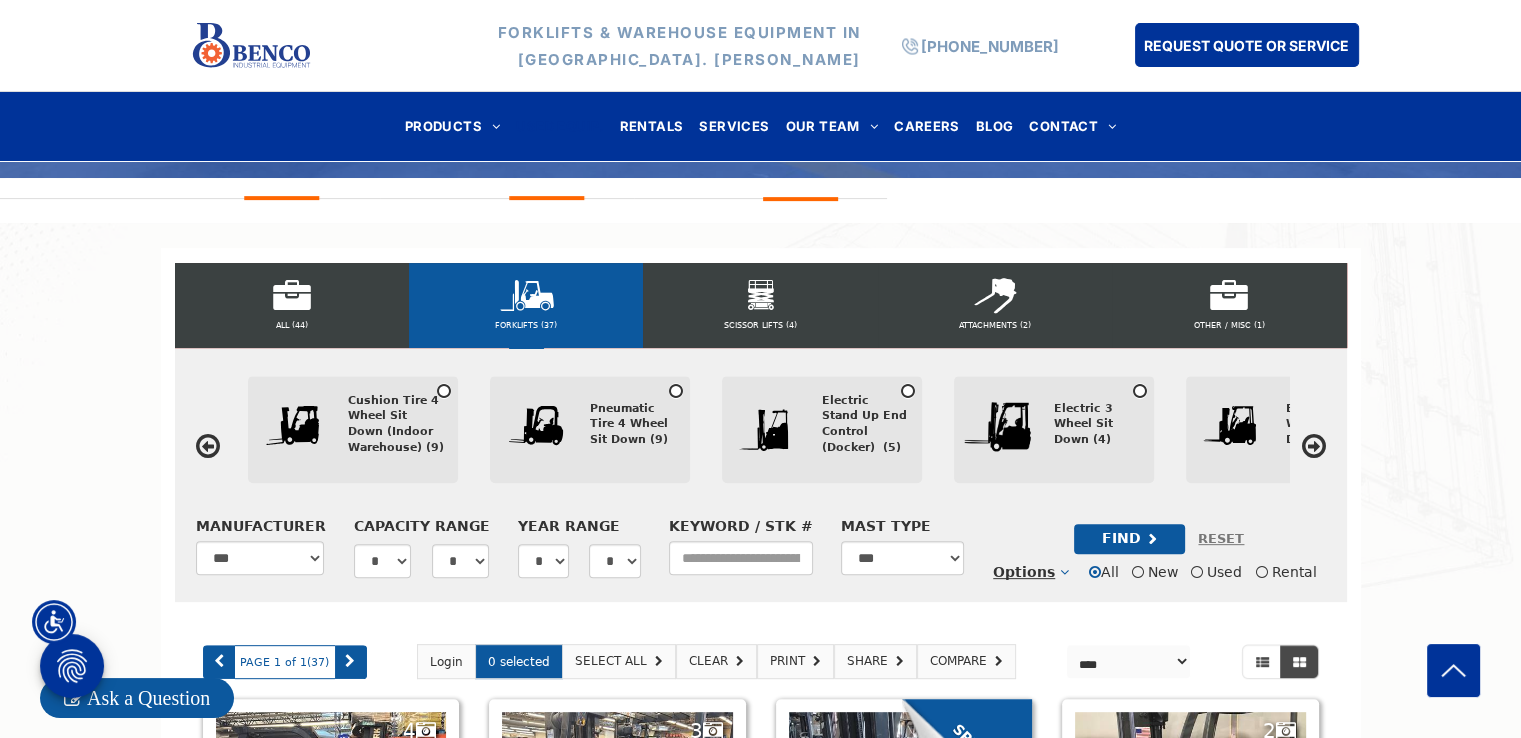 click on "Pneumatic Tire 4 Wheel Sit Down (9)" at bounding box center [640, 430] 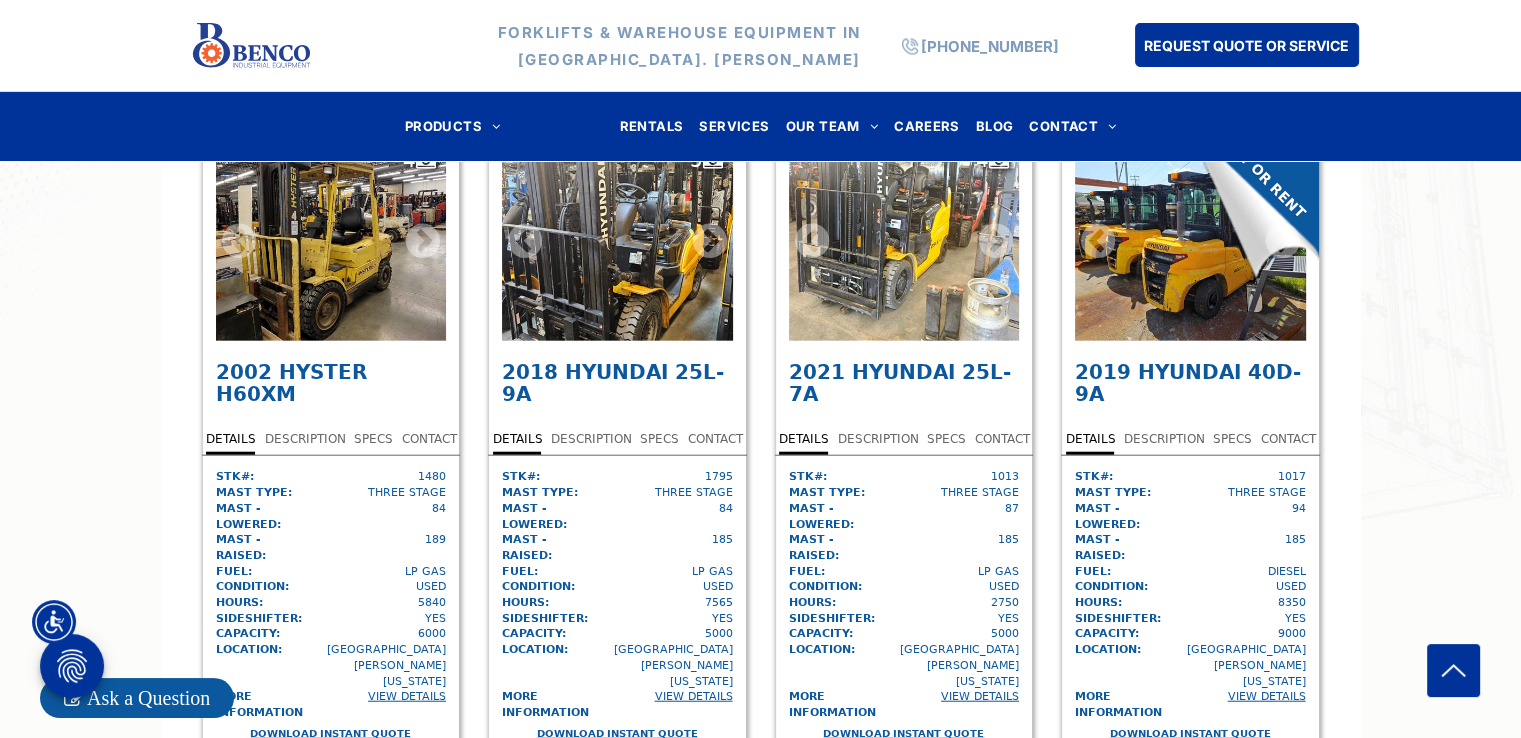 scroll, scrollTop: 4700, scrollLeft: 0, axis: vertical 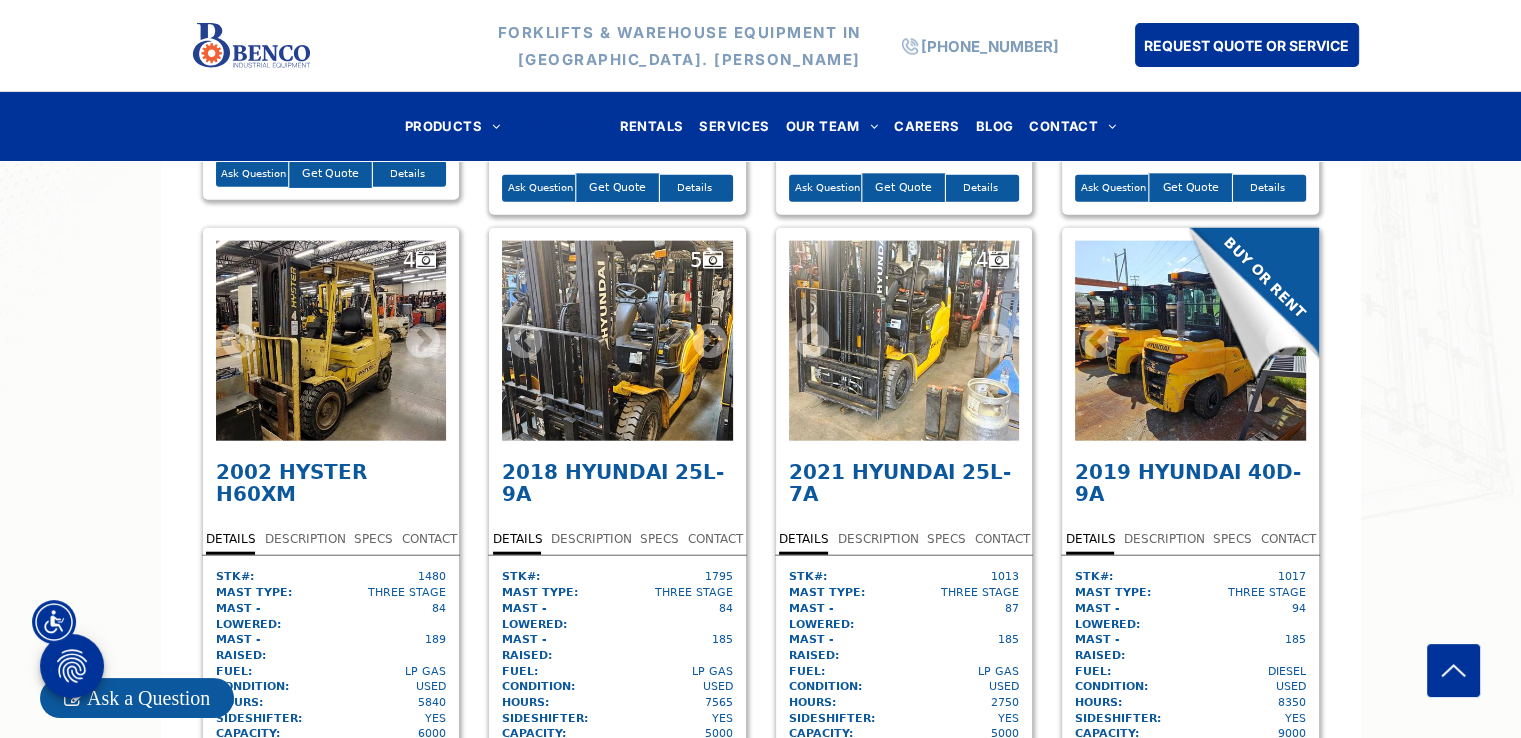 click on "5" at bounding box center (617, 341) 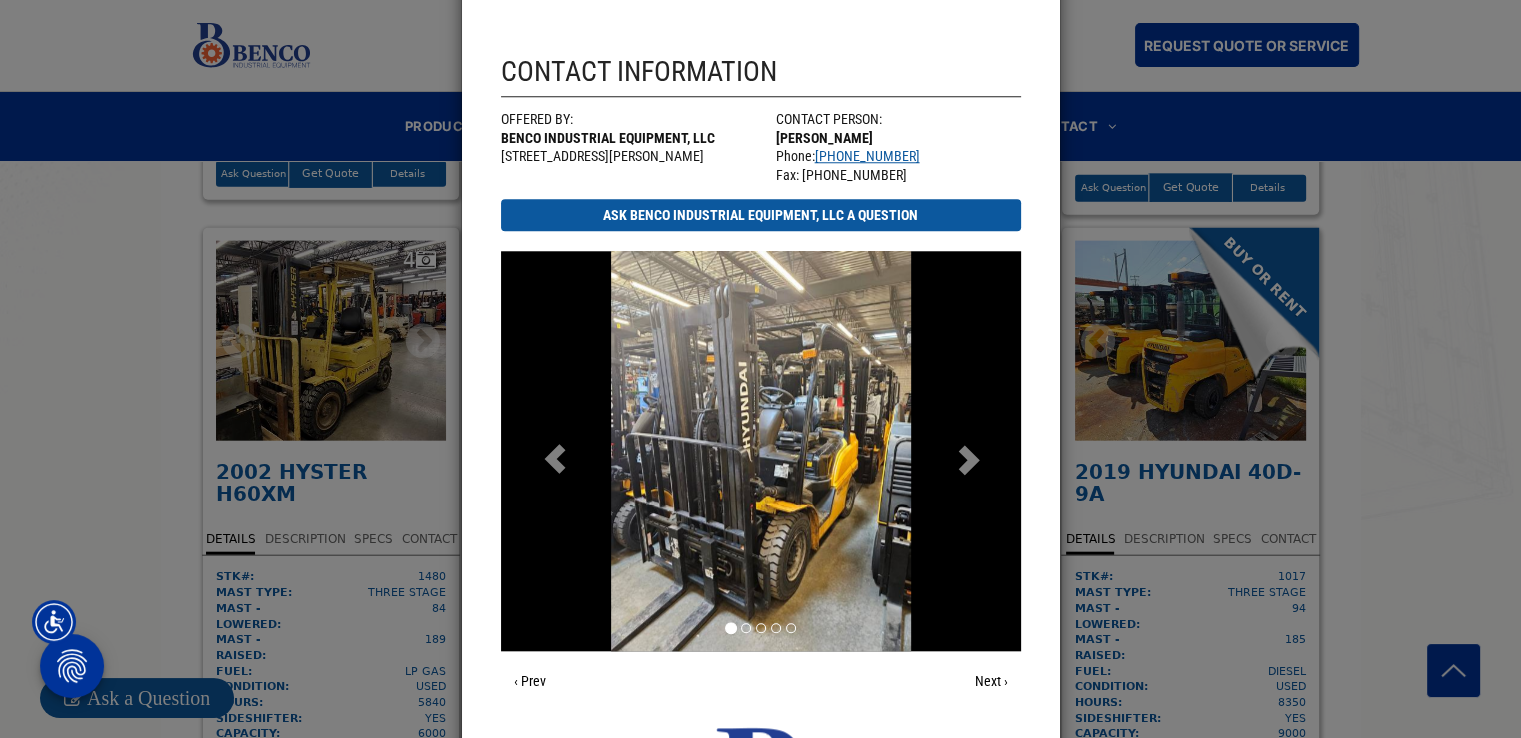 scroll, scrollTop: 1900, scrollLeft: 0, axis: vertical 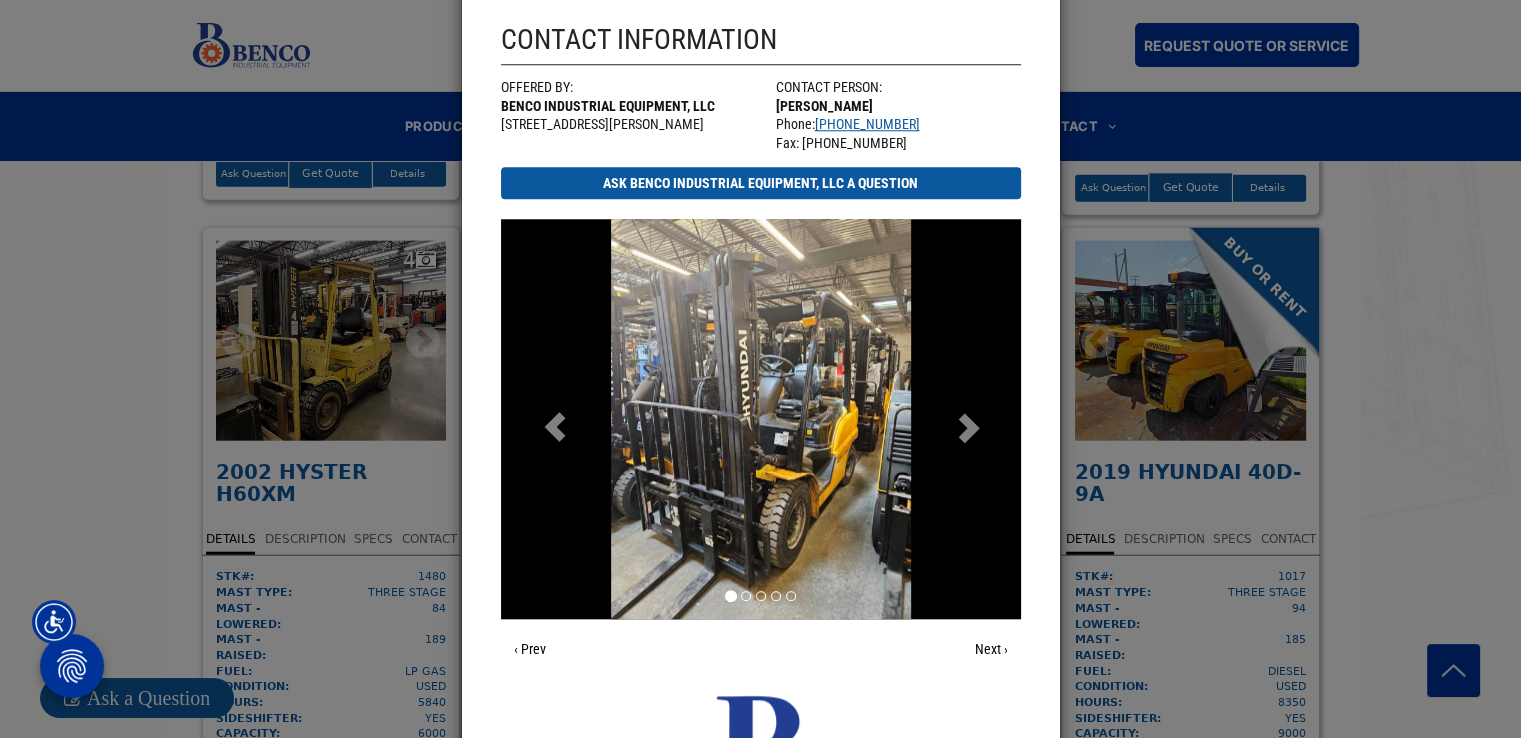 click at bounding box center [967, 424] 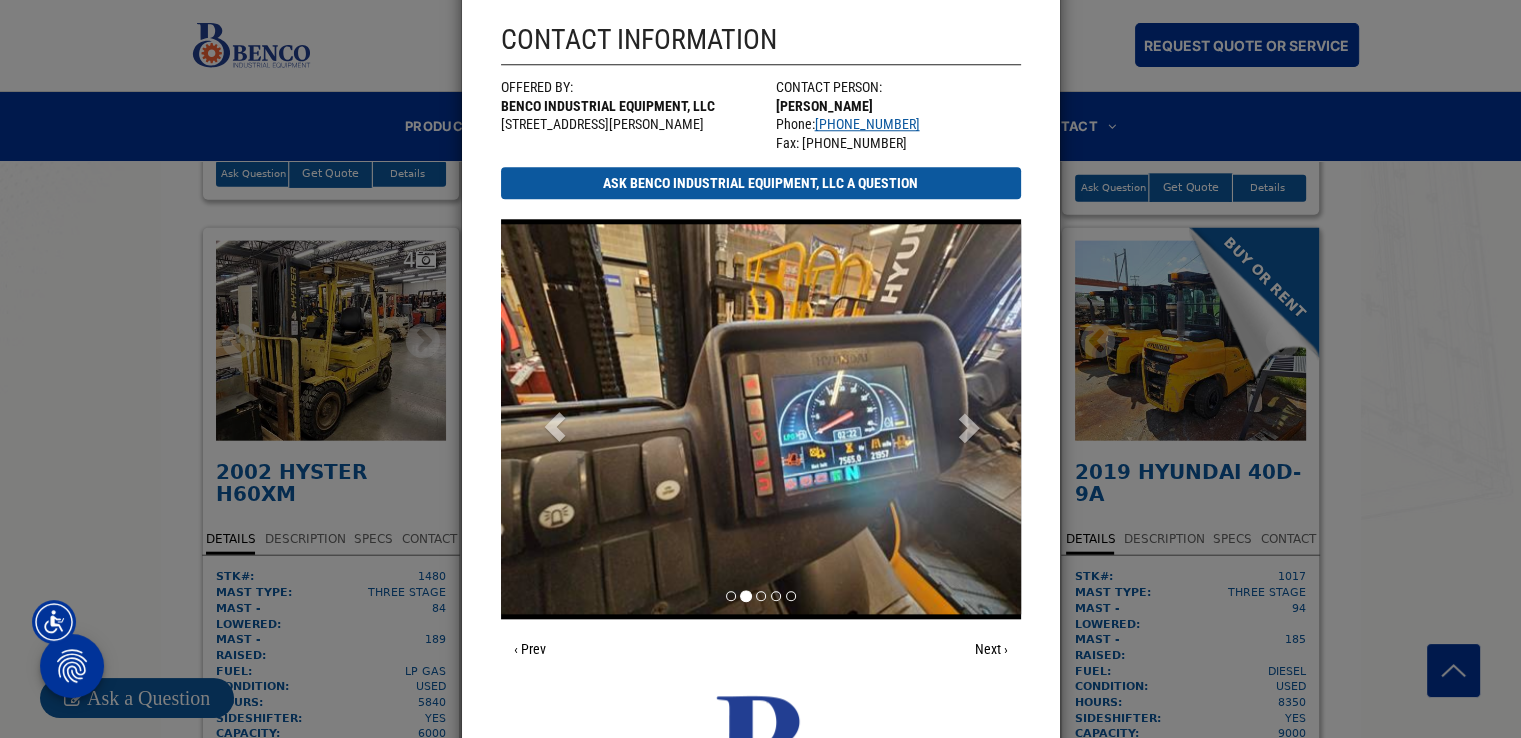 click at bounding box center [967, 424] 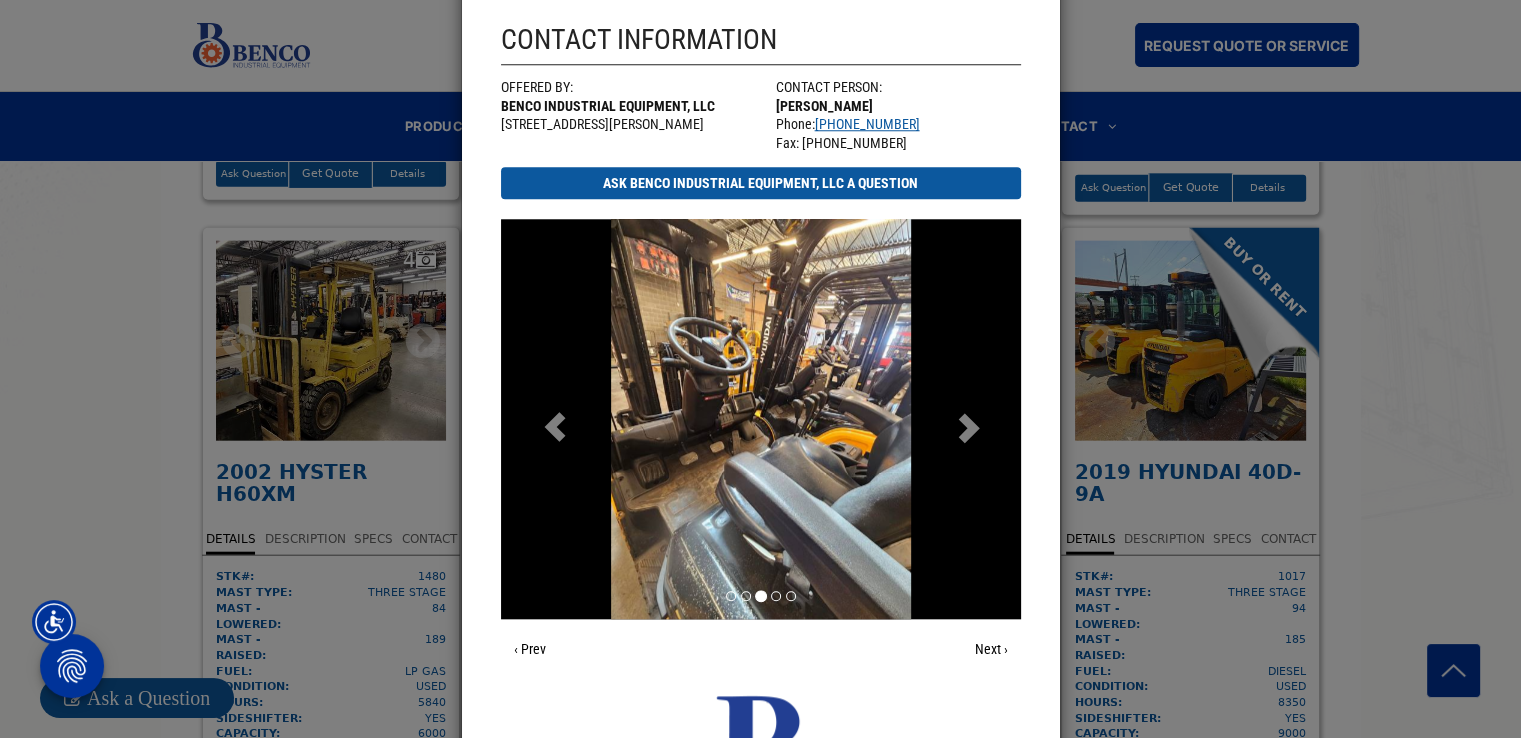 click at bounding box center (967, 424) 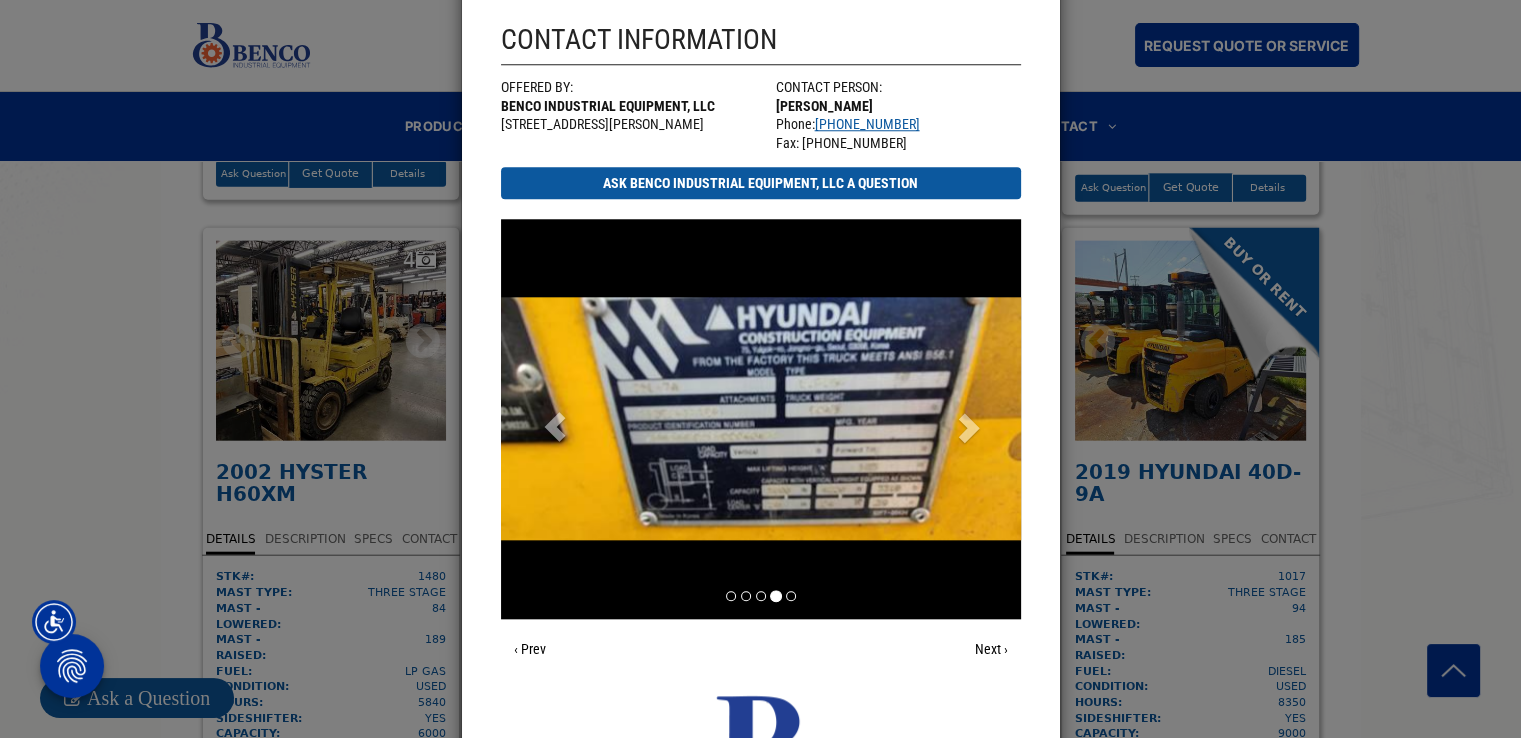 click at bounding box center (967, 424) 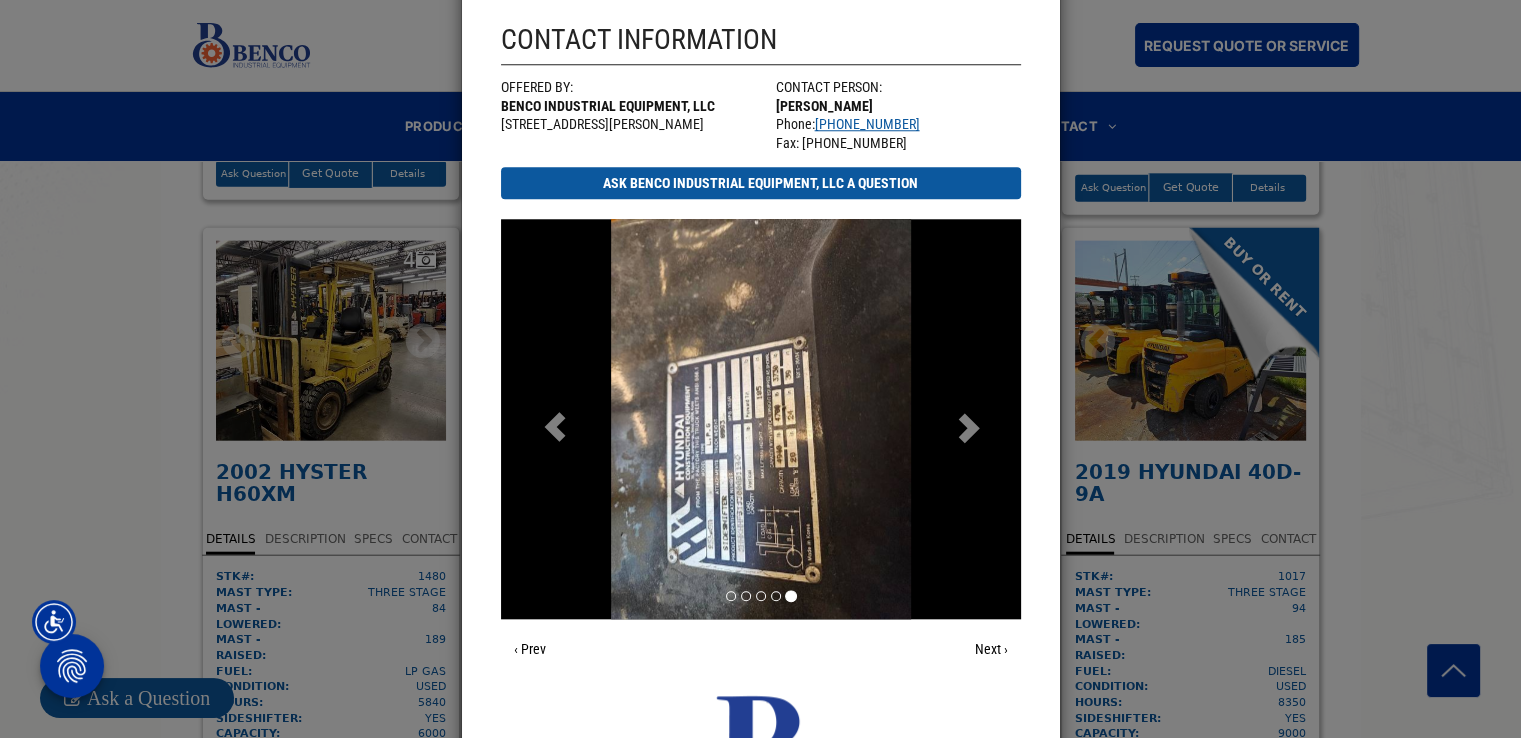click at bounding box center [967, 424] 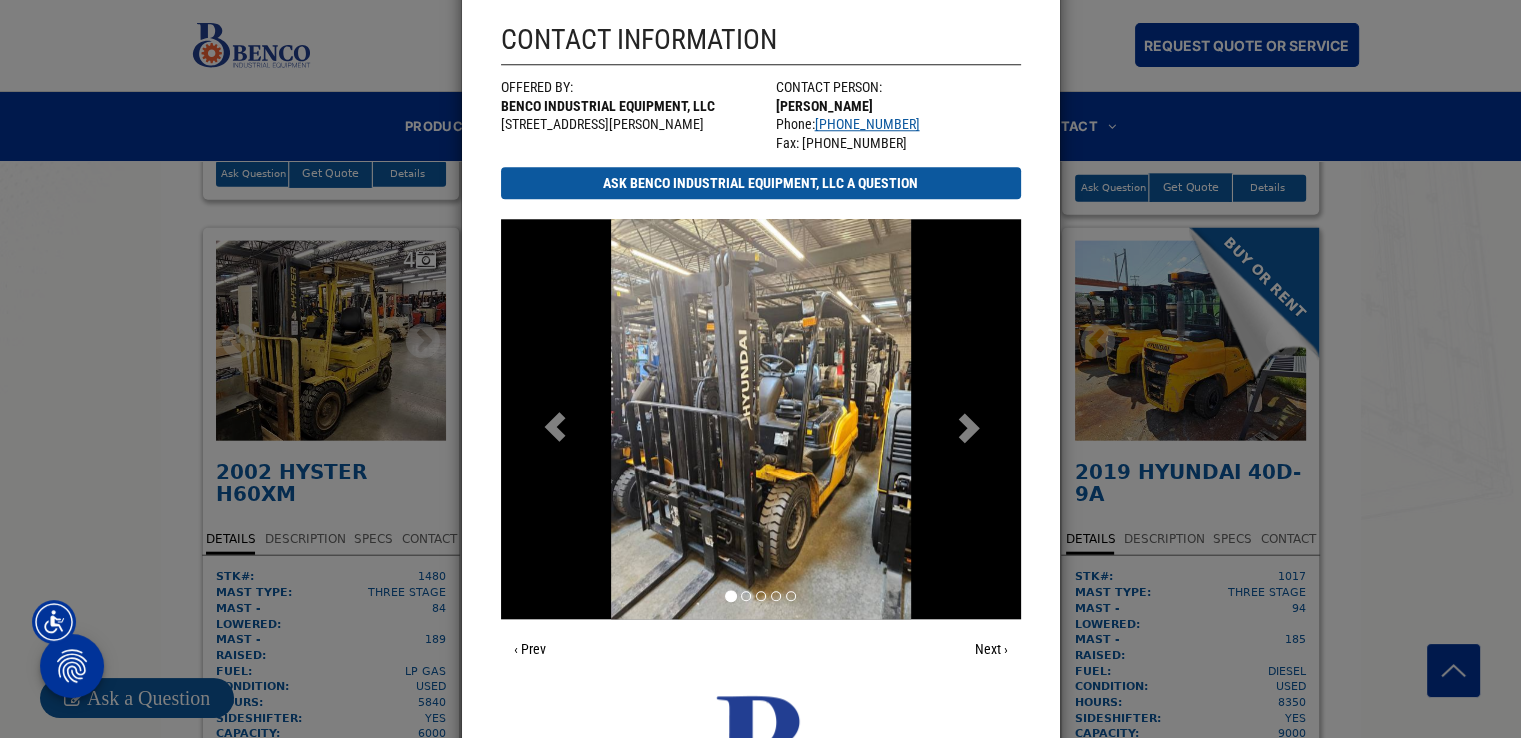 click at bounding box center [967, 424] 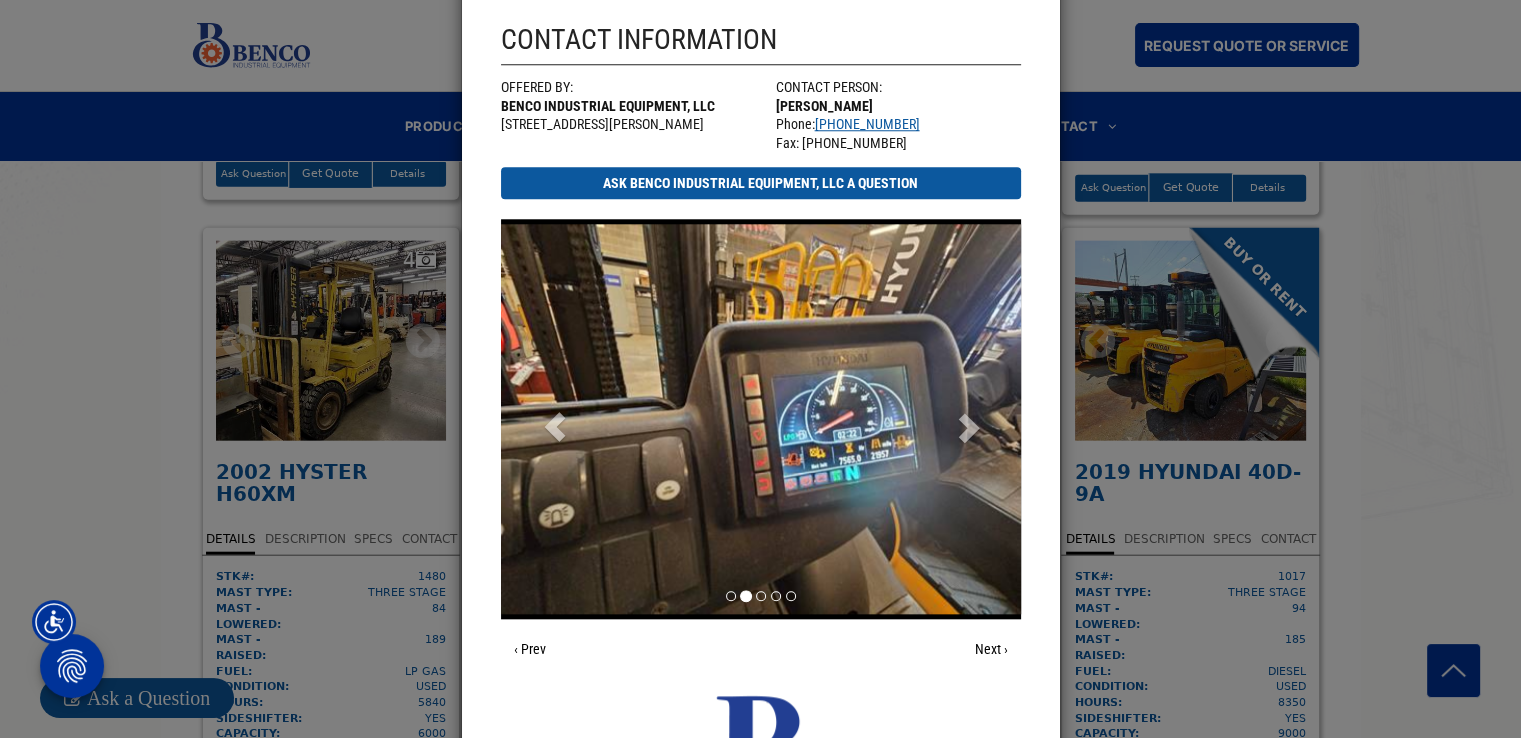 click at bounding box center (967, 424) 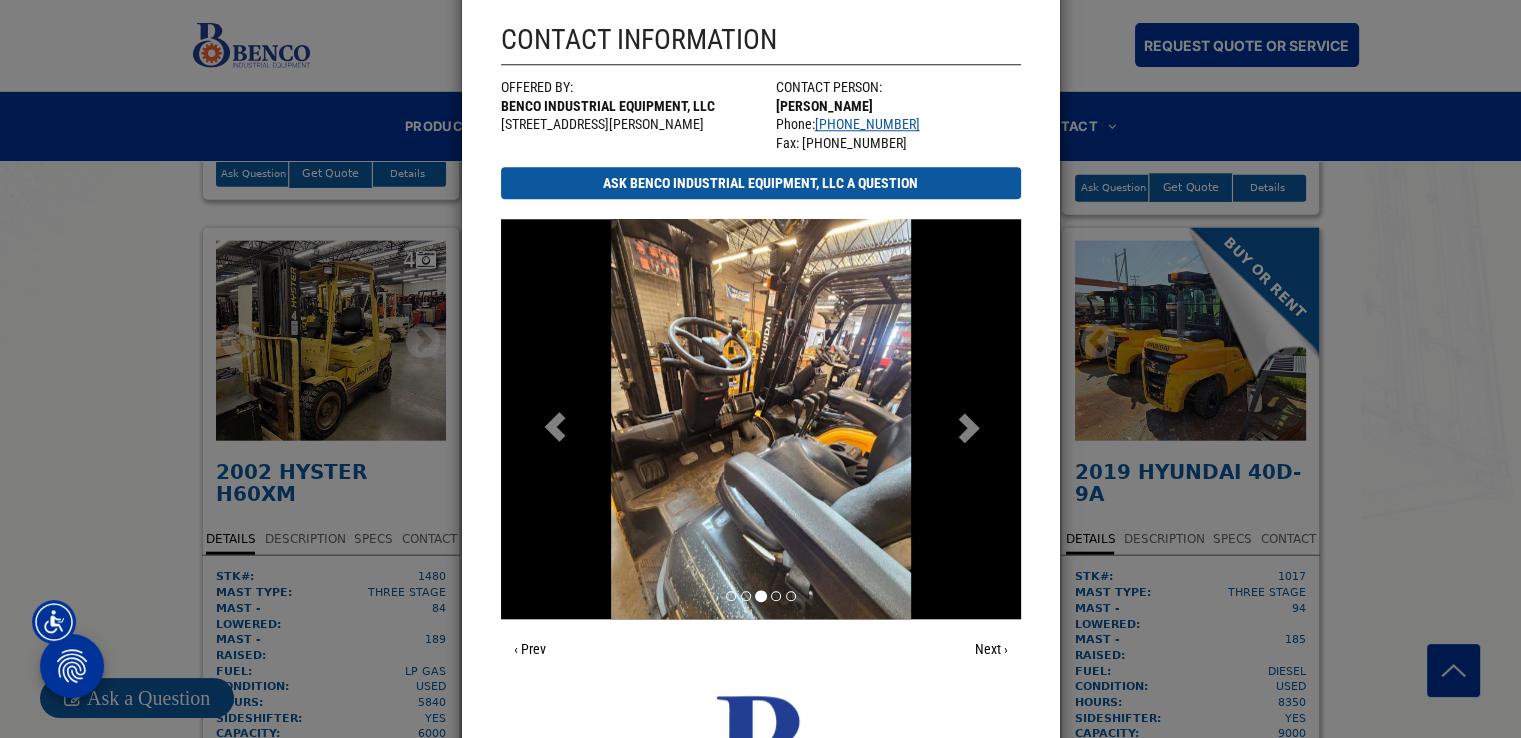 click at bounding box center [967, 424] 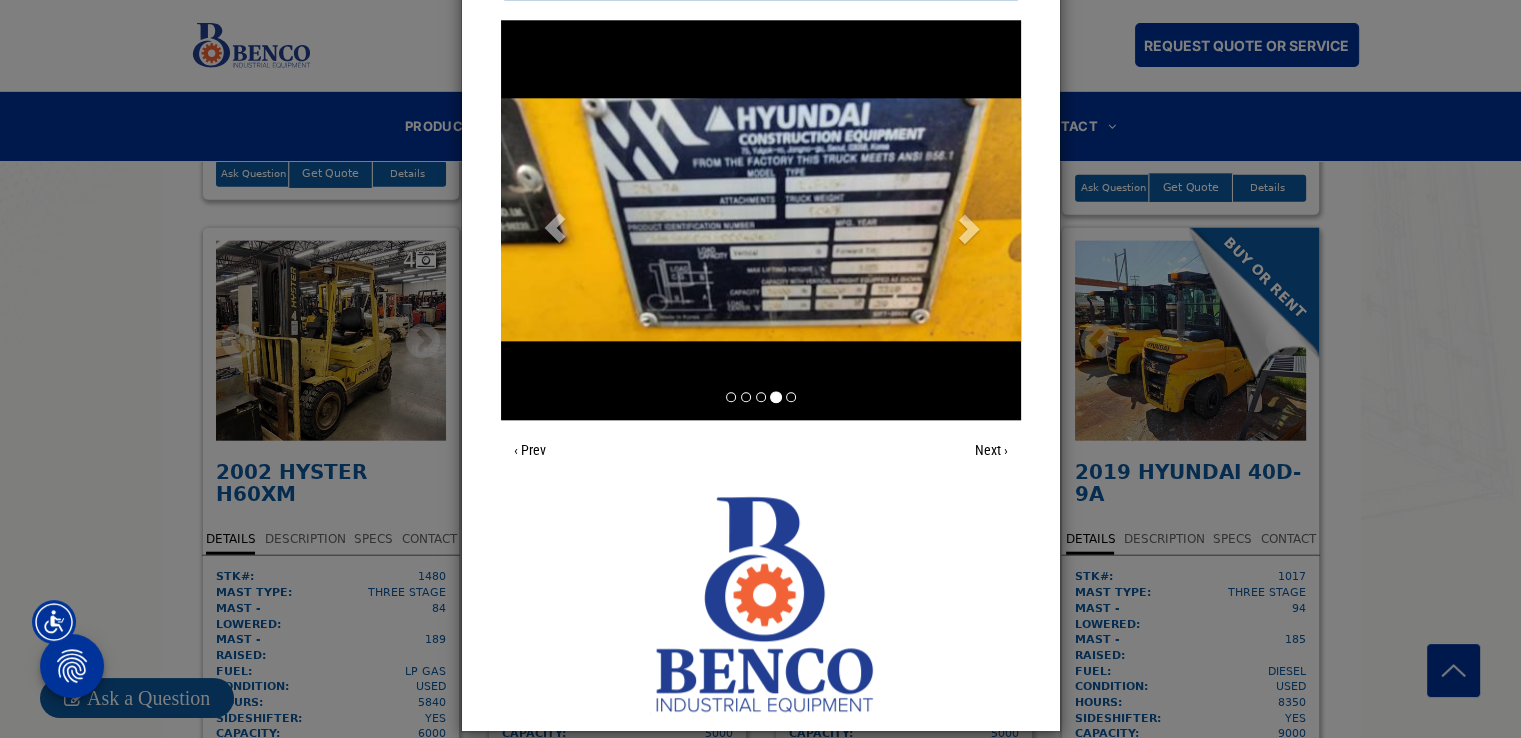 scroll, scrollTop: 2117, scrollLeft: 0, axis: vertical 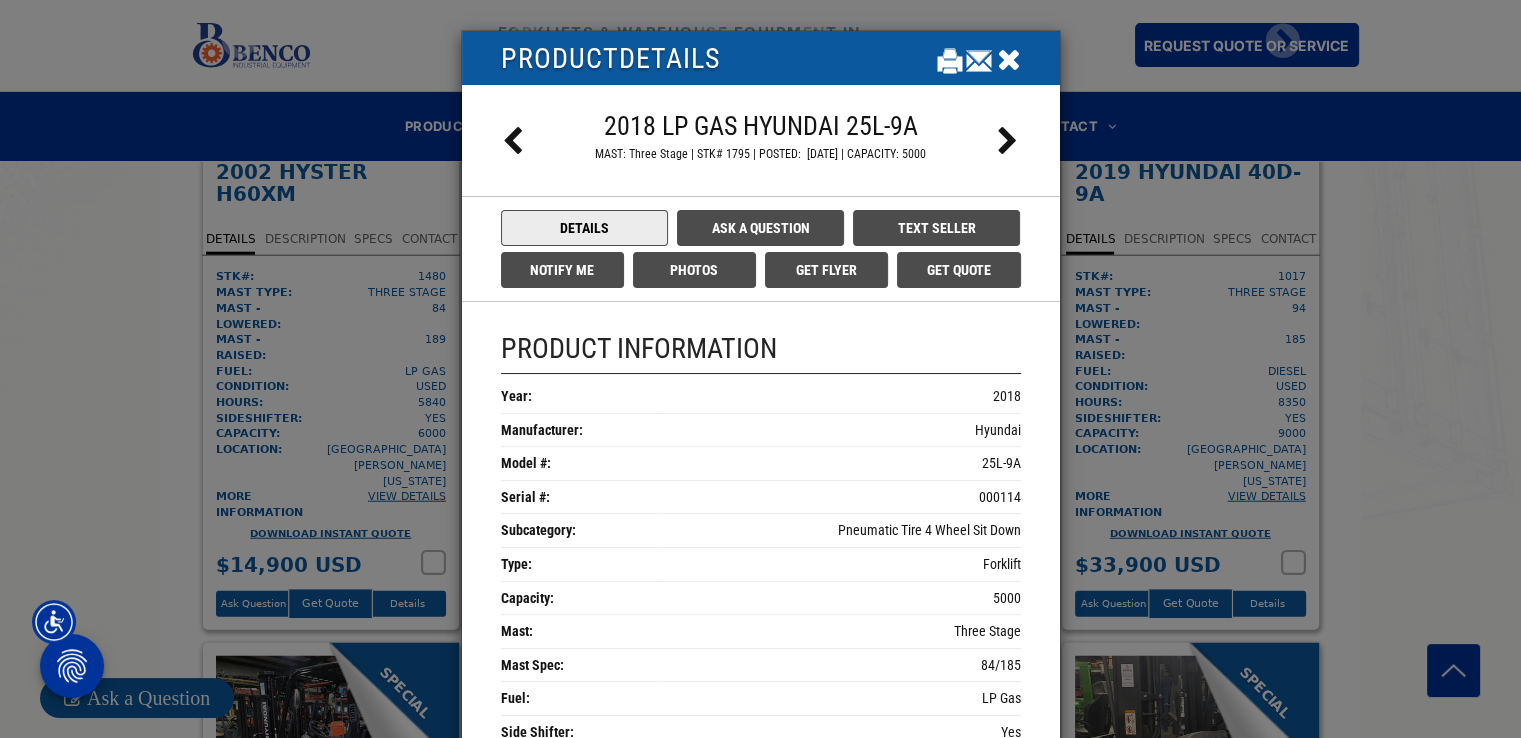 click at bounding box center (1009, 59) 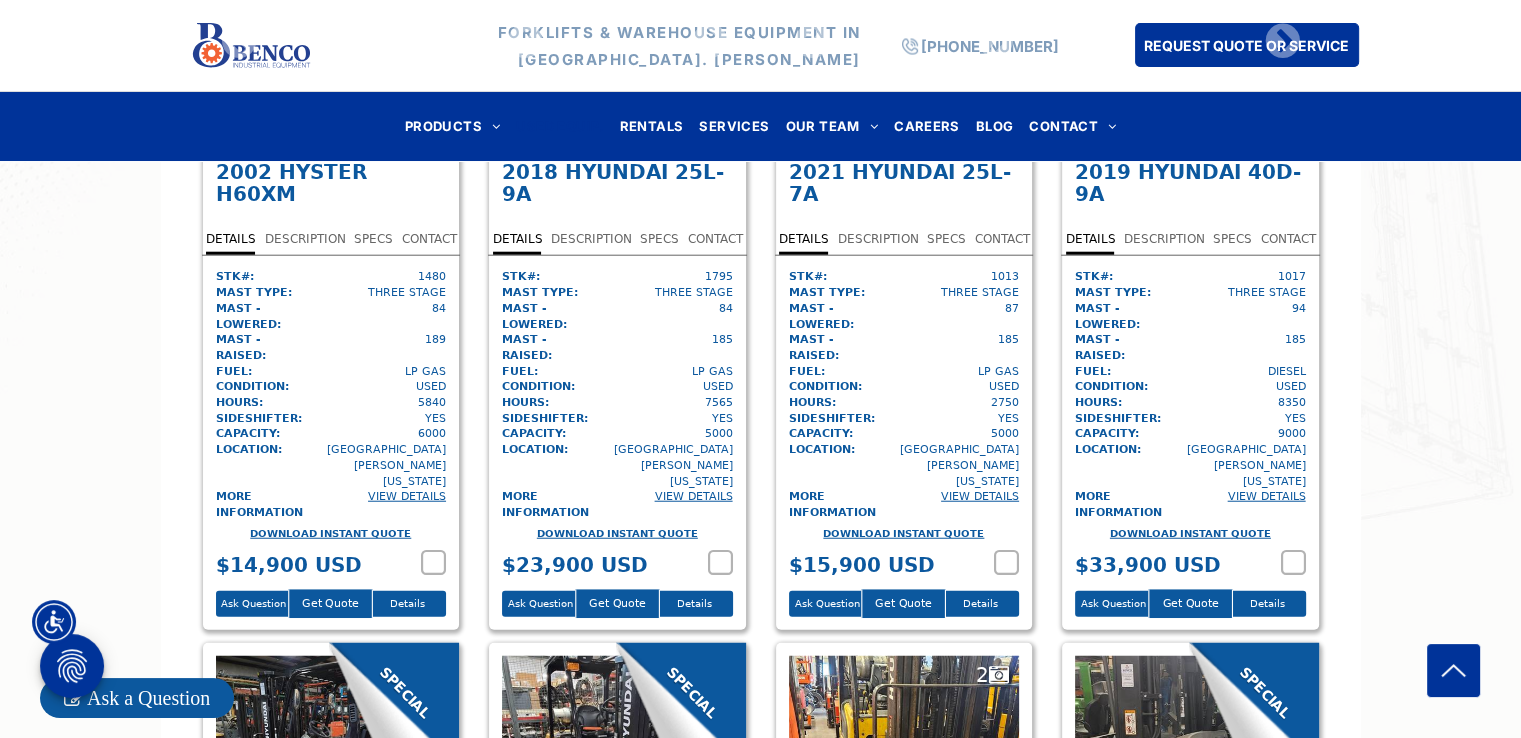 click on "Hyundai 25L-9" at bounding box center [613, 898] 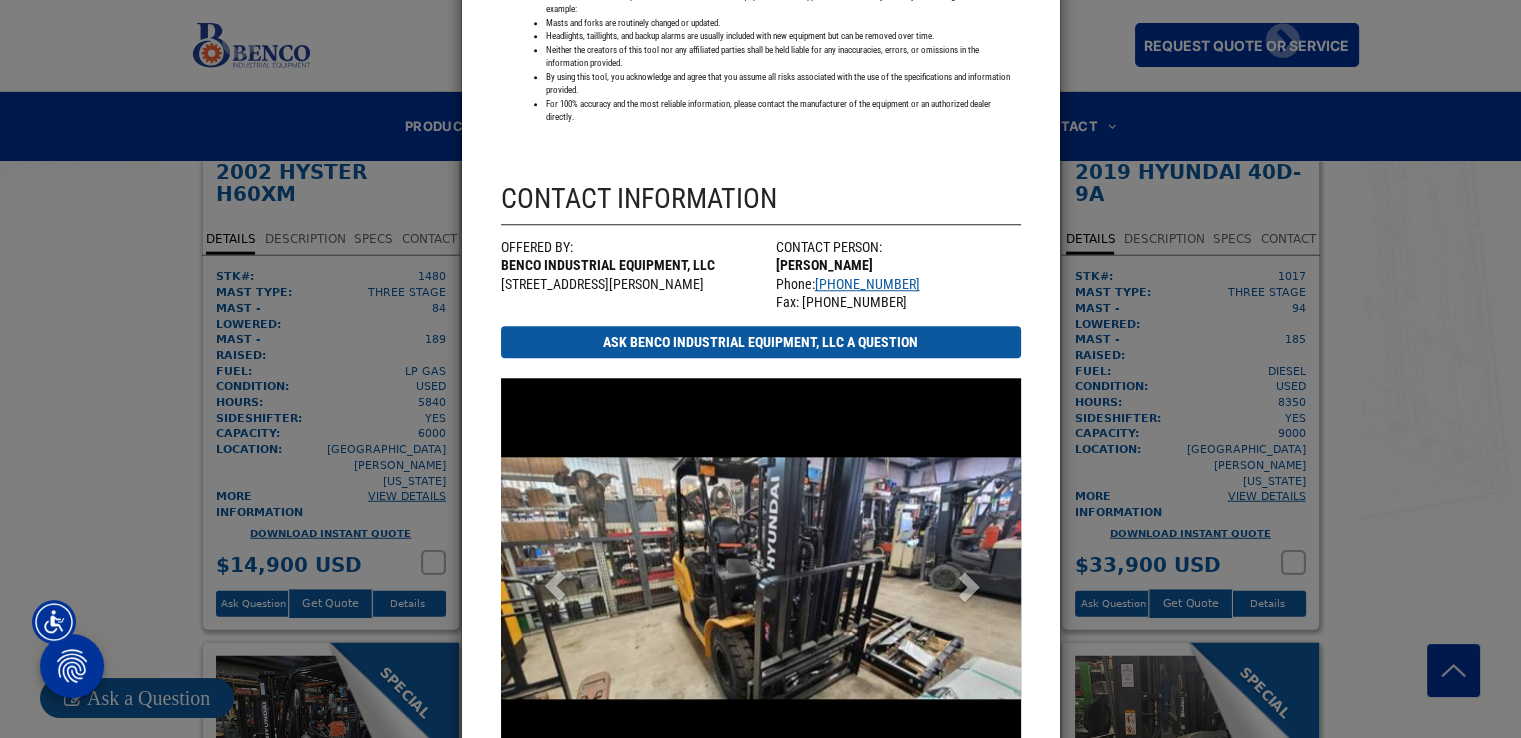 scroll, scrollTop: 1900, scrollLeft: 0, axis: vertical 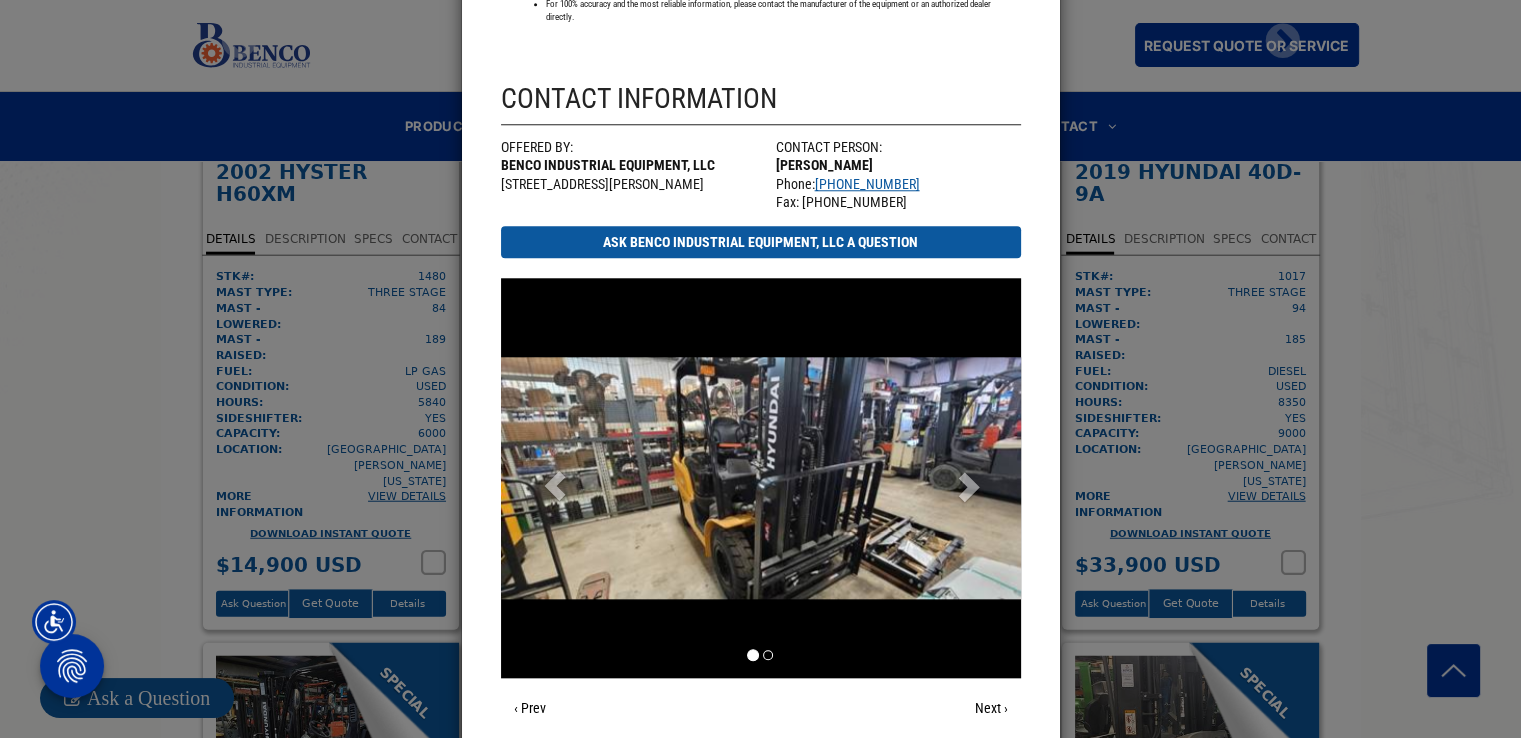 click at bounding box center (967, 483) 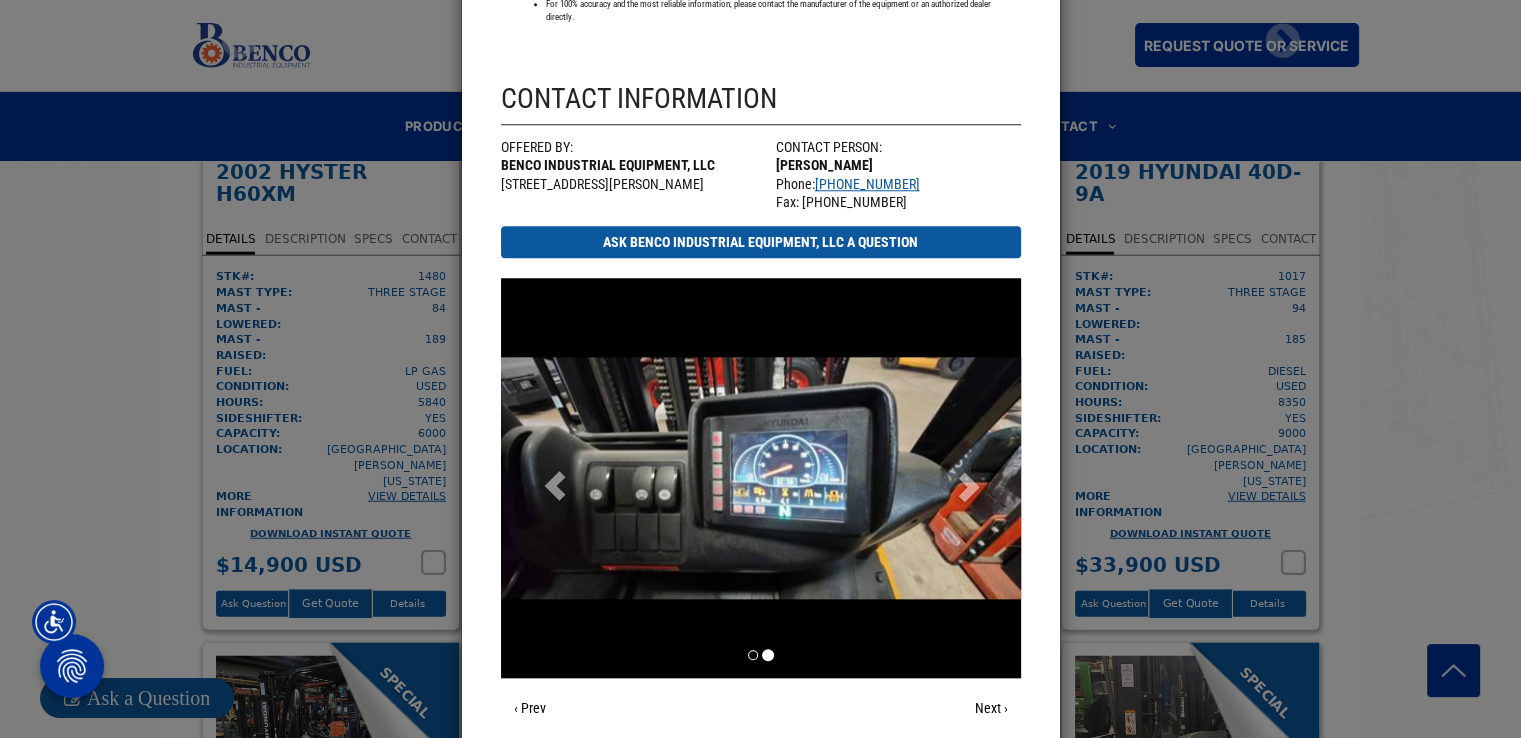 click at bounding box center (967, 483) 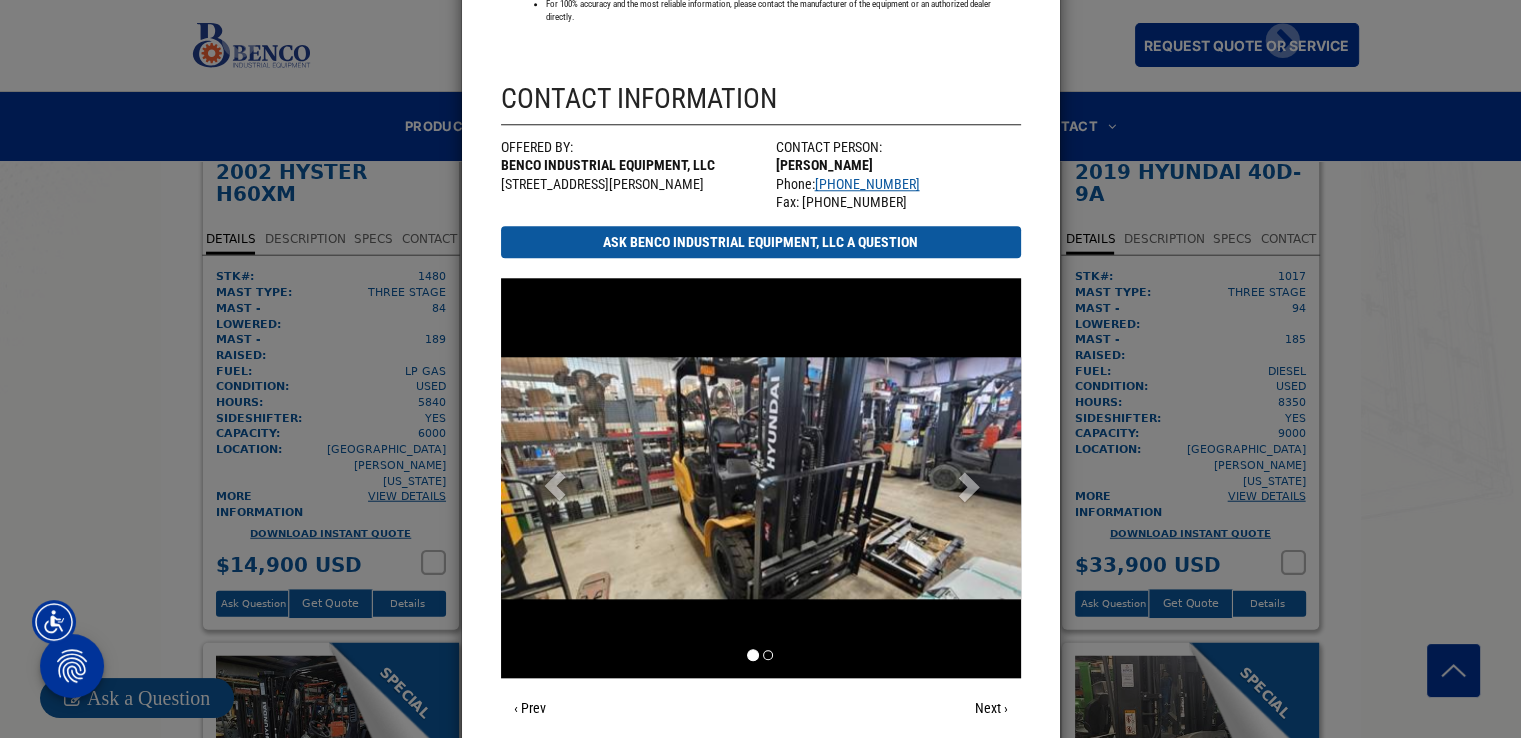 click at bounding box center [555, 483] 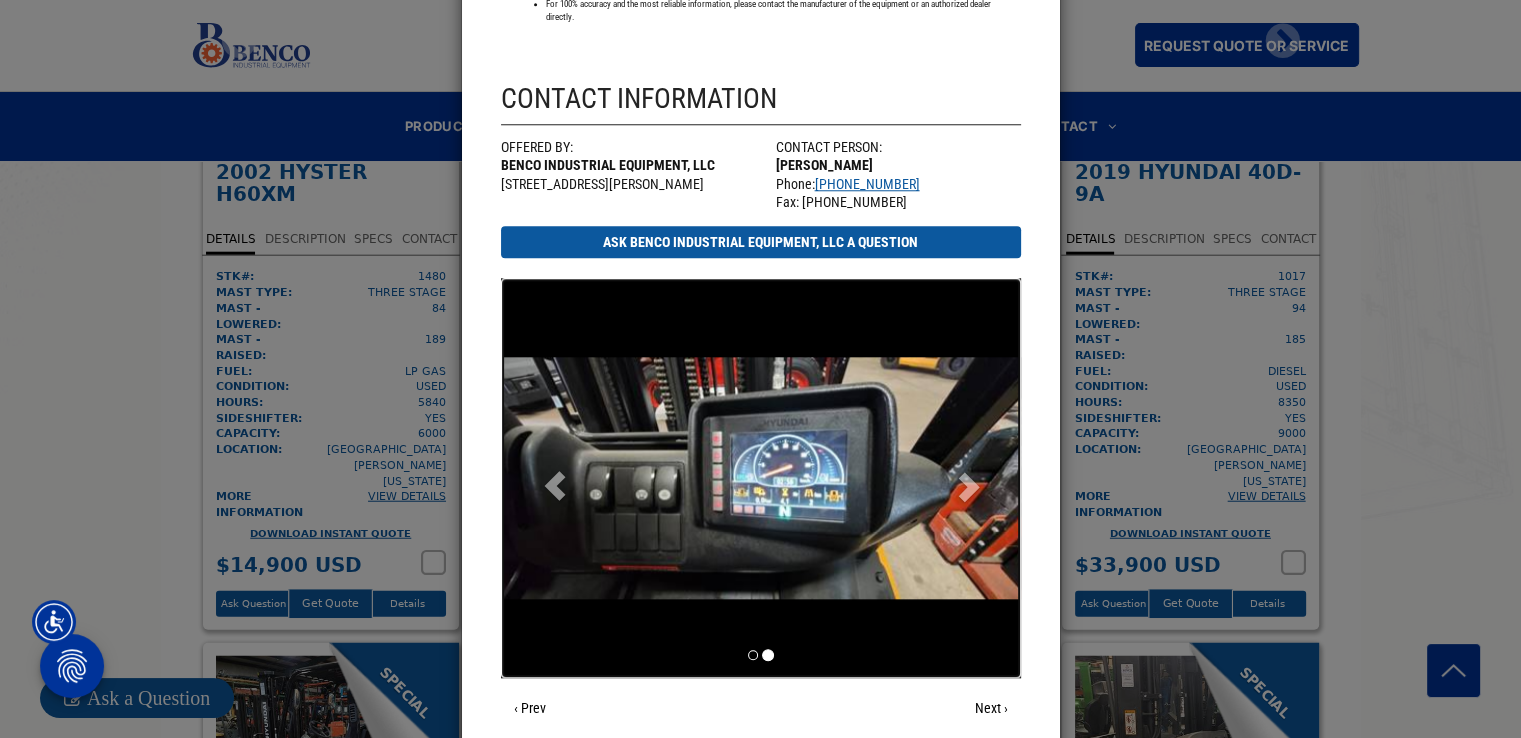 click at bounding box center (761, 478) 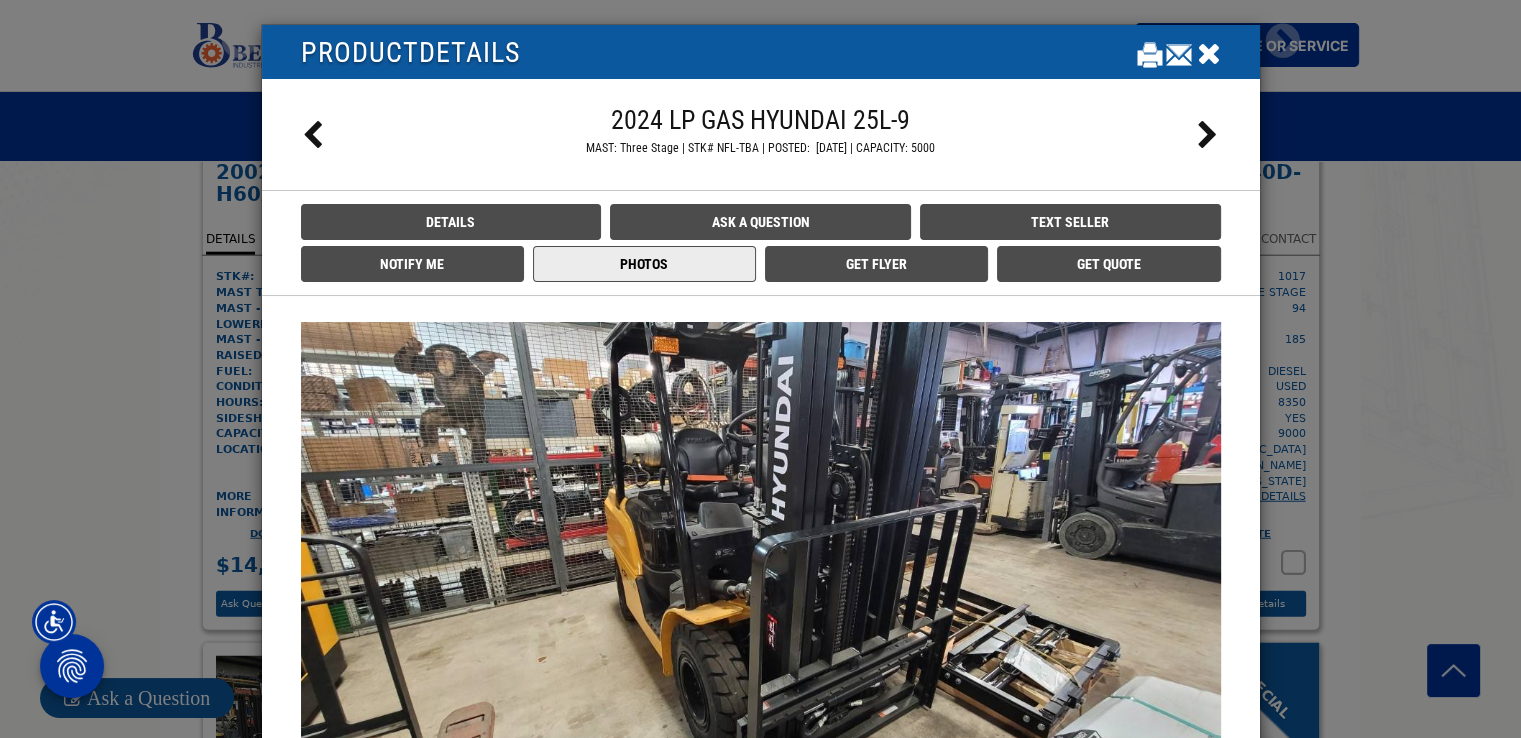 scroll, scrollTop: 0, scrollLeft: 0, axis: both 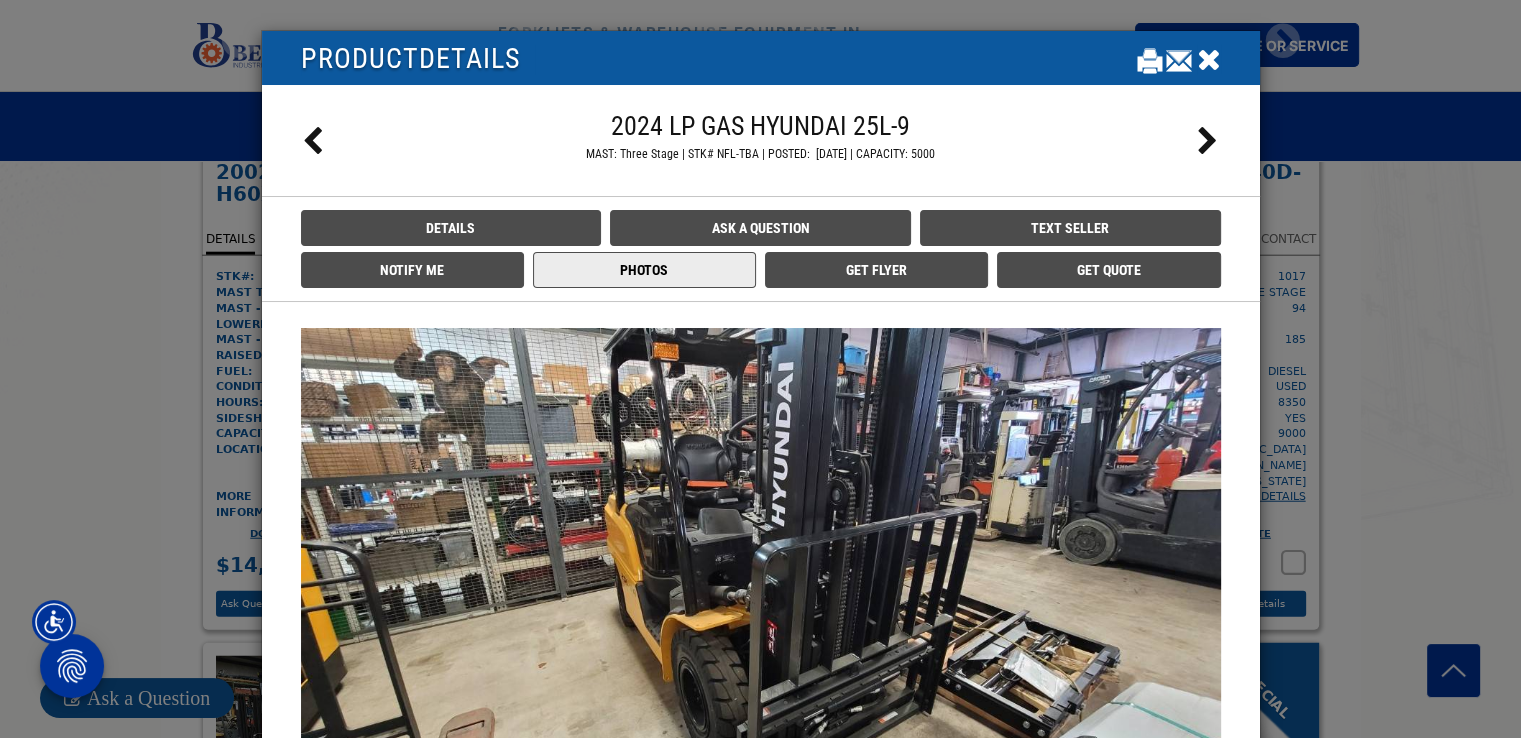 click at bounding box center [1209, 59] 